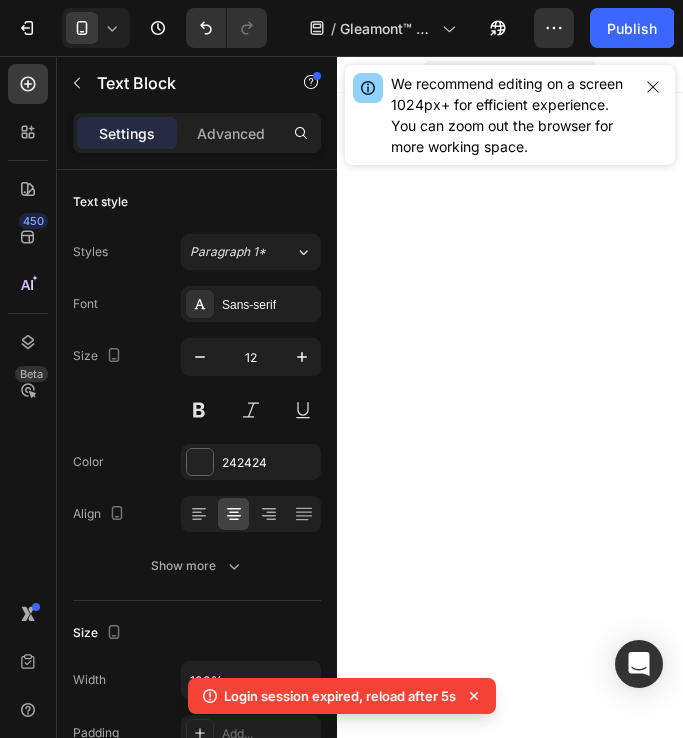scroll, scrollTop: 4845, scrollLeft: 0, axis: vertical 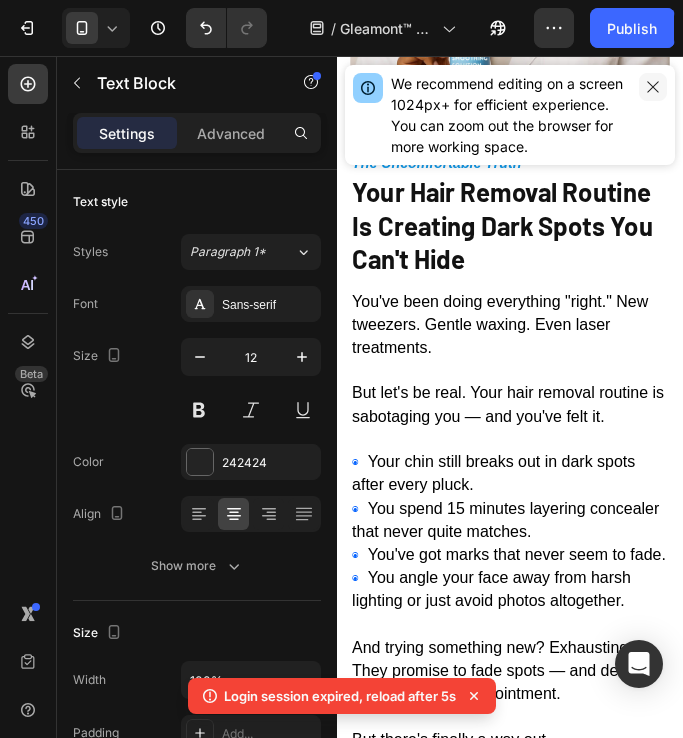 click 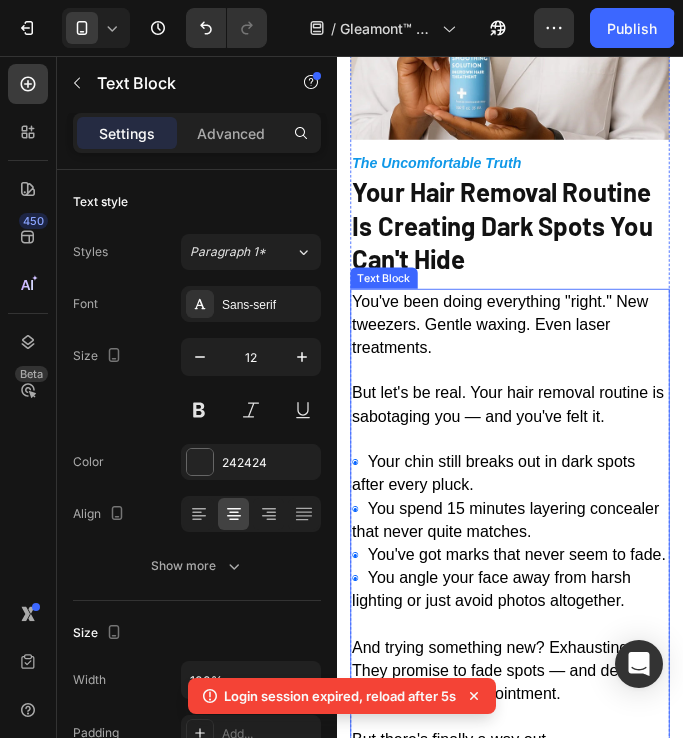 click on "You angle your face away from harsh lighting or just avoid photos altogether." at bounding box center (511, 657) 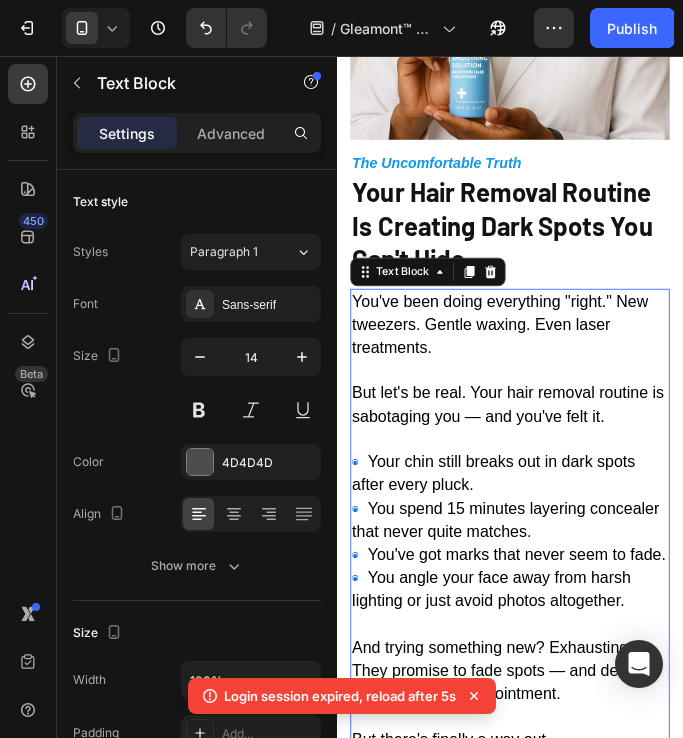 click on "◉    Your chin still breaks out in dark spots after every pluck. ◉    You spend 15 minutes layering concealer that never quite matches. ◉    You've got marks that never seem to fade. ◉    You angle your face away from harsh lighting or just avoid photos altogether." at bounding box center [532, 592] 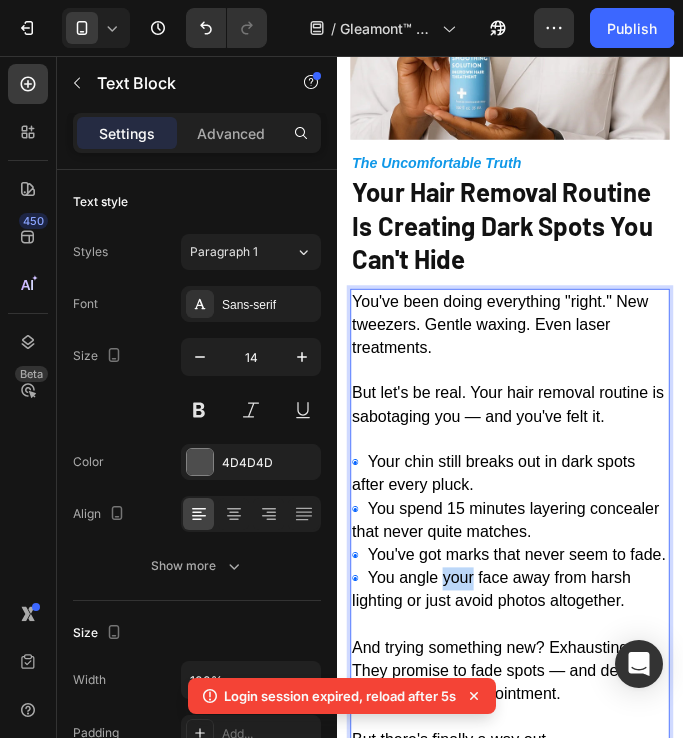 click on "◉    Your chin still breaks out in dark spots after every pluck. ◉    You spend 15 minutes layering concealer that never quite matches. ◉    You've got marks that never seem to fade. ◉    You angle your face away from harsh lighting or just avoid photos altogether." at bounding box center (532, 592) 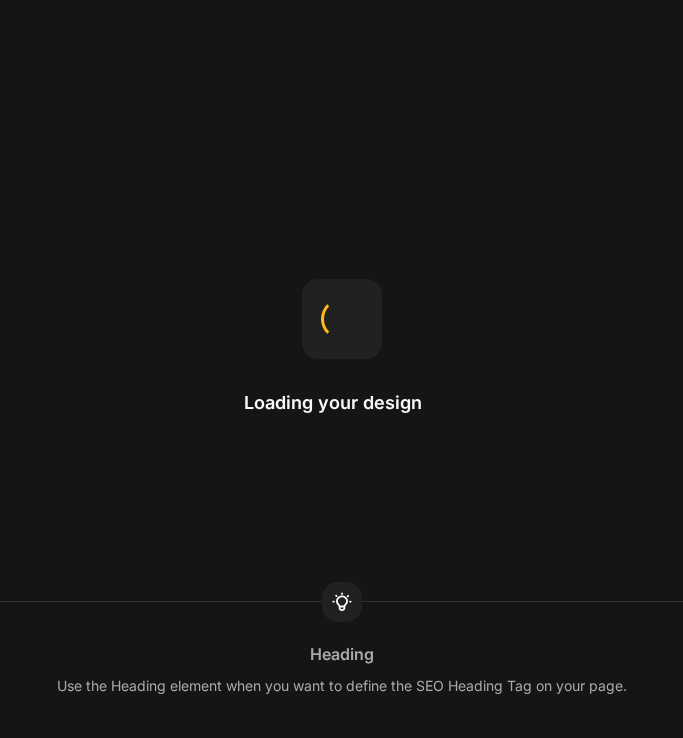 scroll, scrollTop: 0, scrollLeft: 0, axis: both 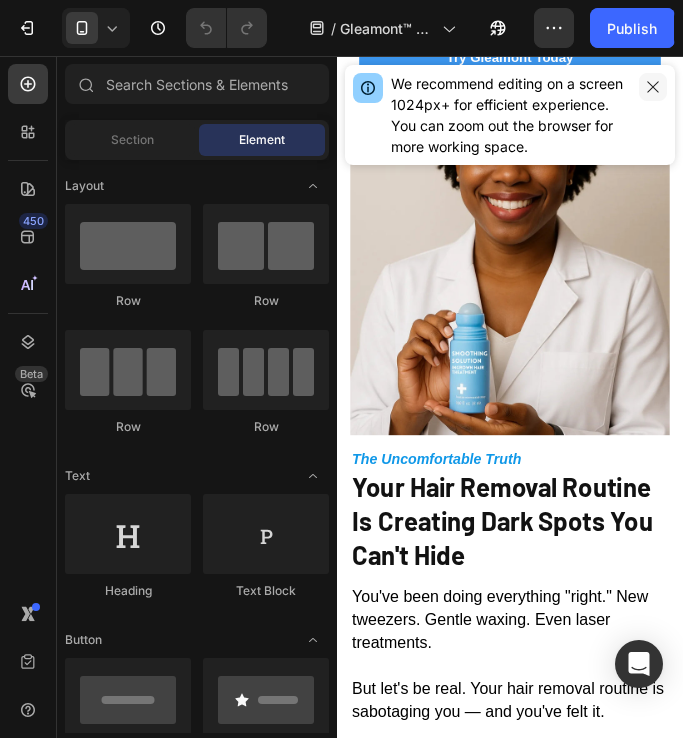 click 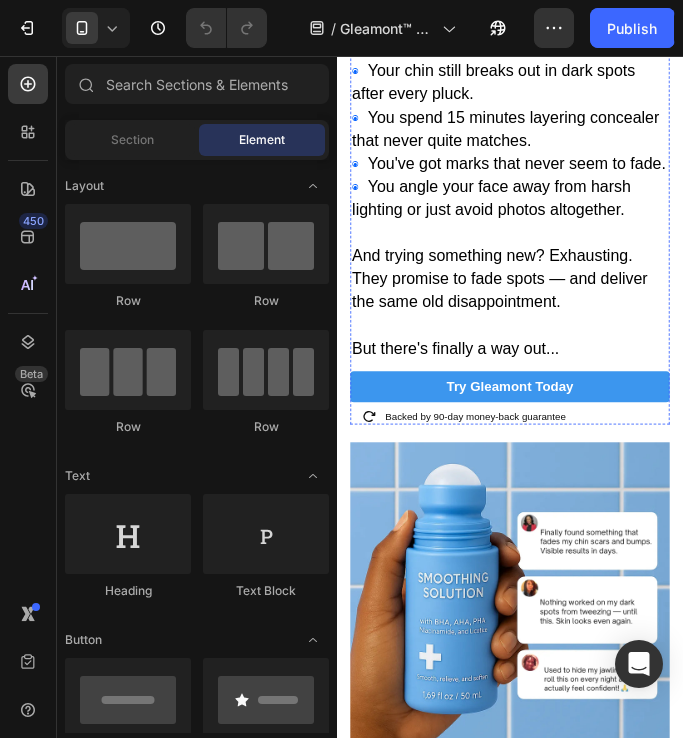 scroll, scrollTop: 1161, scrollLeft: 0, axis: vertical 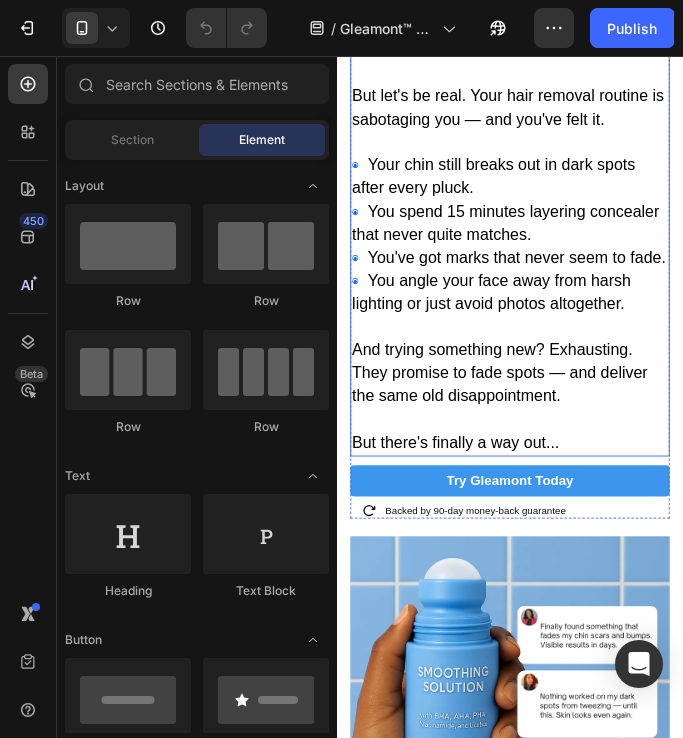 click on "◉    Your chin still breaks out in dark spots after every pluck. ◉    You spend 15 minutes layering concealer that never quite matches. ◉    You've got marks that never seem to fade. ◉    You angle your face away from harsh lighting or just avoid photos altogether." at bounding box center (532, 257) 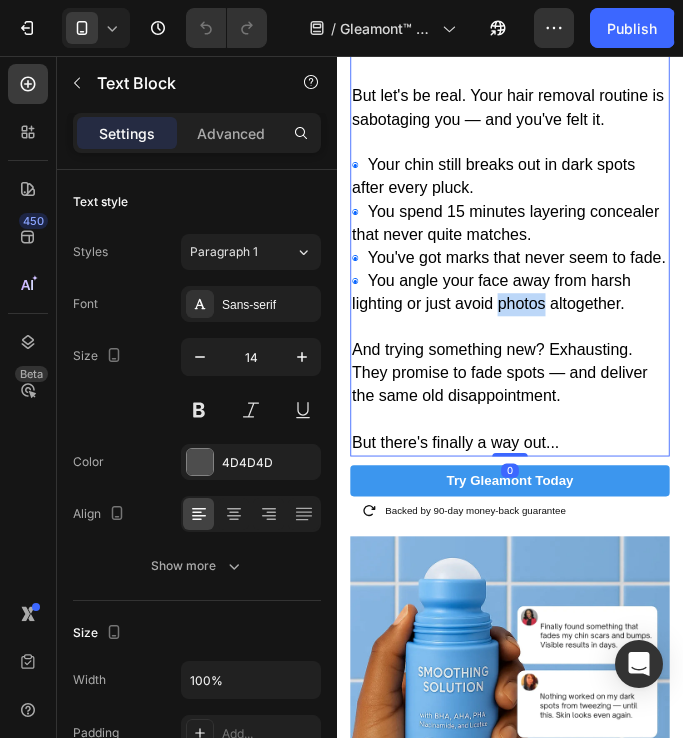 click on "◉    Your chin still breaks out in dark spots after every pluck. ◉    You spend 15 minutes layering concealer that never quite matches. ◉    You've got marks that never seem to fade. ◉    You angle your face away from harsh lighting or just avoid photos altogether." at bounding box center (532, 257) 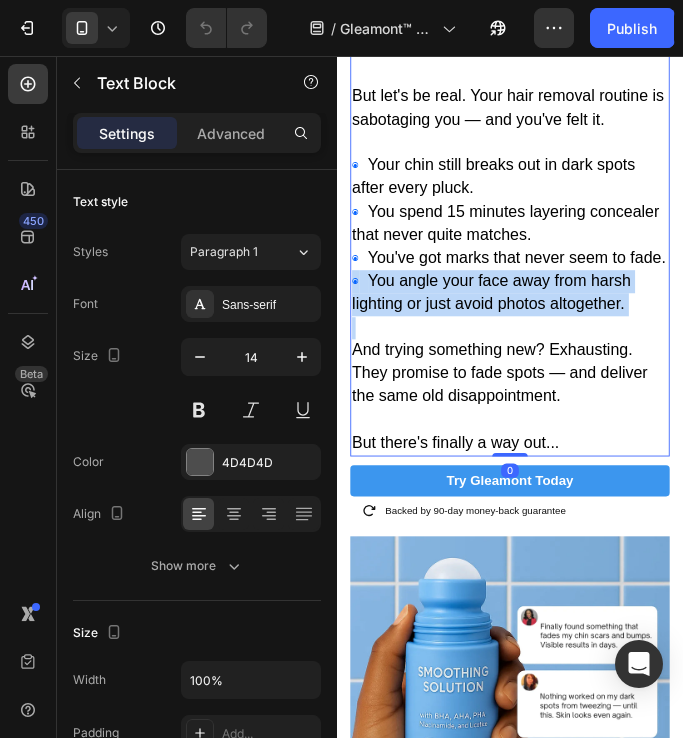 click on "◉    Your chin still breaks out in dark spots after every pluck. ◉    You spend 15 minutes layering concealer that never quite matches. ◉    You've got marks that never seem to fade. ◉    You angle your face away from harsh lighting or just avoid photos altogether." at bounding box center (532, 257) 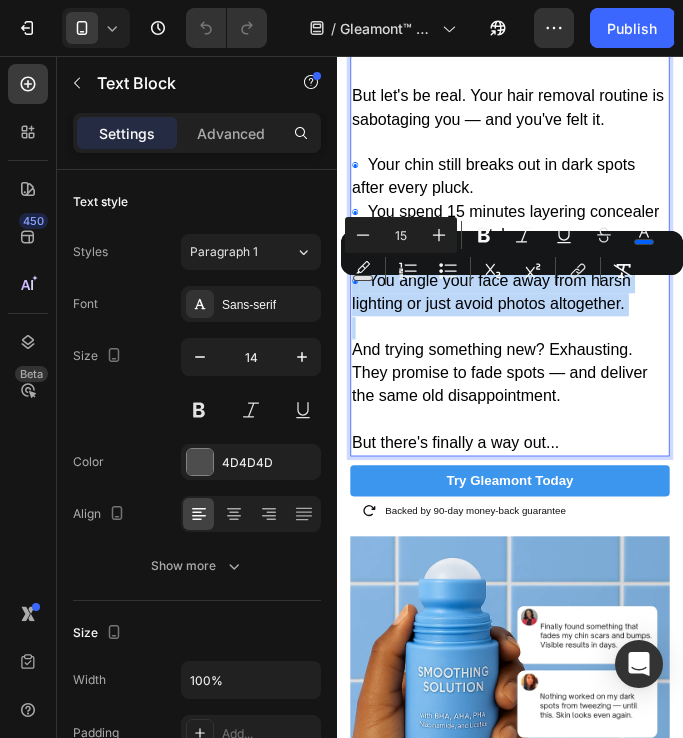 click on "◉    Your chin still breaks out in dark spots after every pluck. ◉    You spend 15 minutes layering concealer that never quite matches. ◉    You've got marks that never seem to fade. ◉    You angle your face away from harsh lighting or just avoid photos altogether." at bounding box center (532, 257) 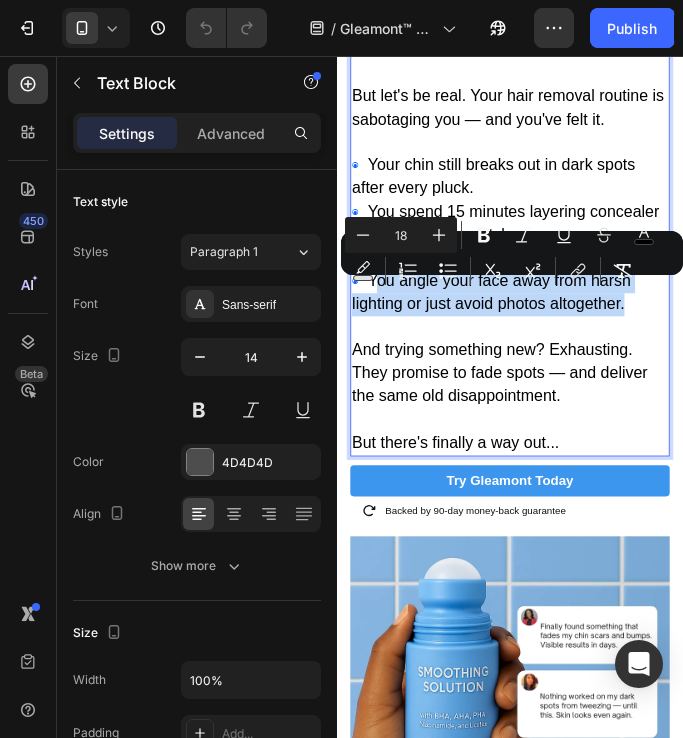 drag, startPoint x: 681, startPoint y: 348, endPoint x: 388, endPoint y: 321, distance: 294.2414 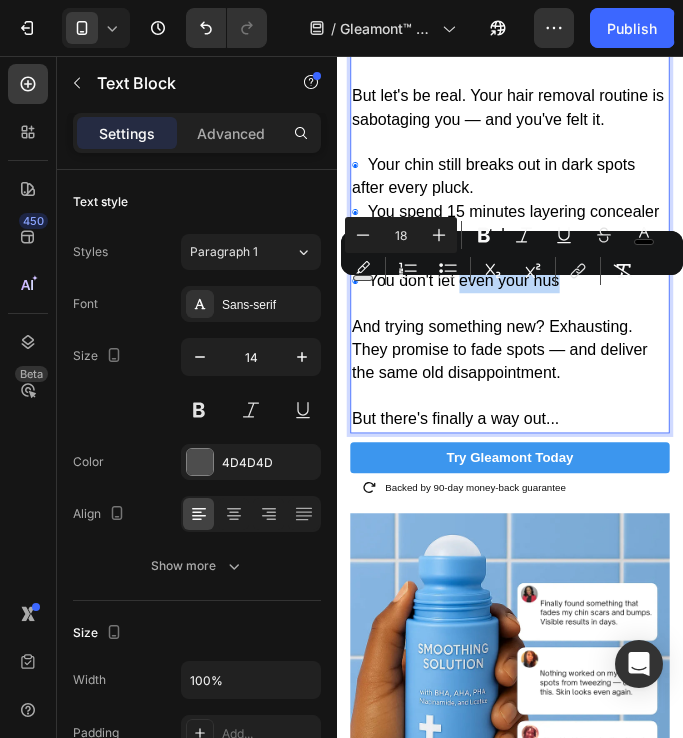drag, startPoint x: 612, startPoint y: 320, endPoint x: 481, endPoint y: 325, distance: 131.09538 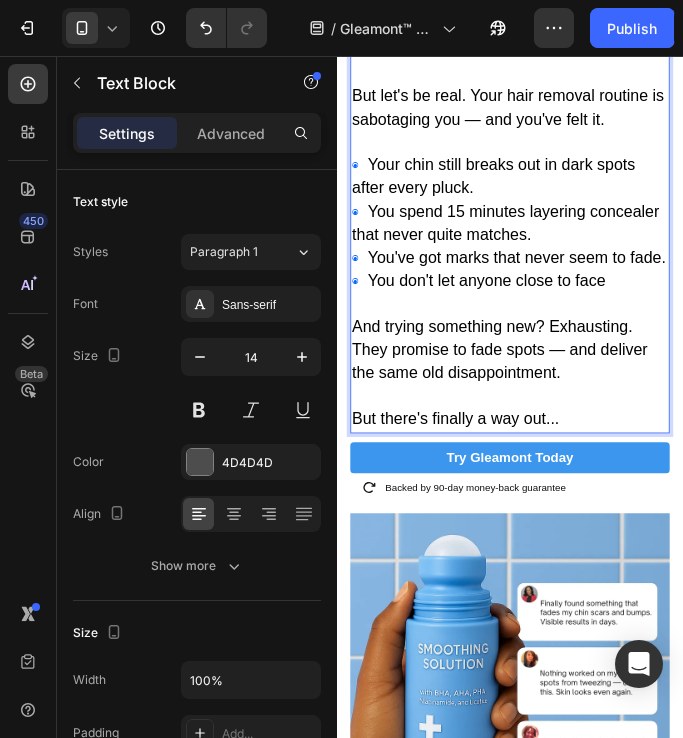 click on "And trying something new? Exhausting. They promise to fade spots — and deliver the same old disappointment." at bounding box center [532, 375] 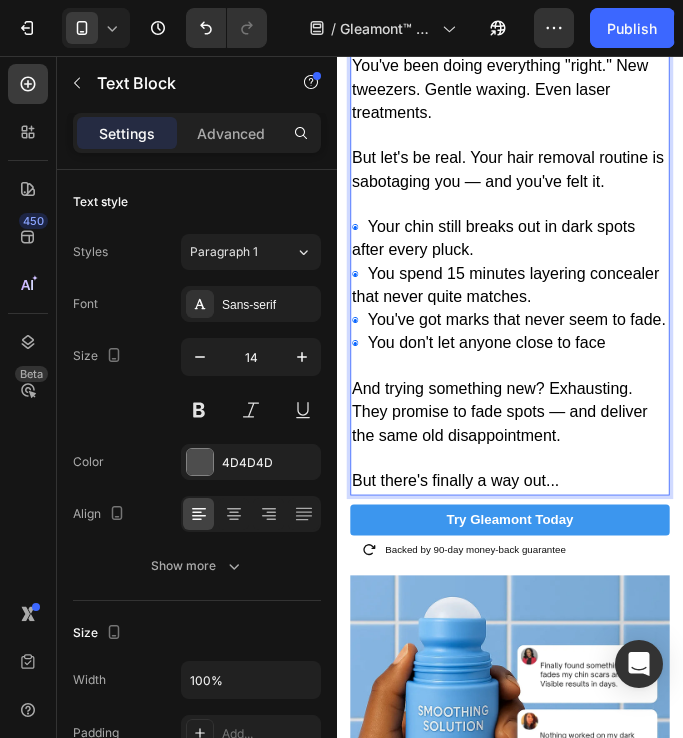 scroll, scrollTop: 1078, scrollLeft: 0, axis: vertical 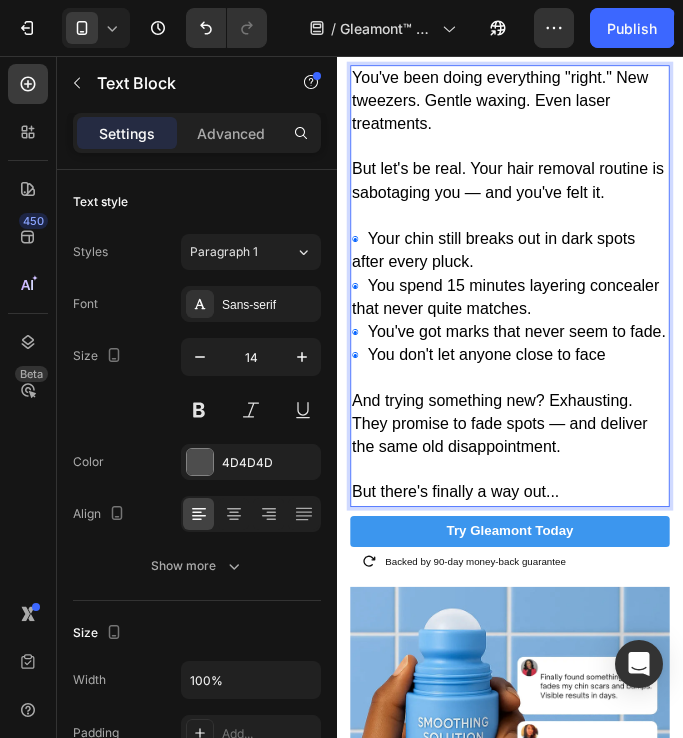 click on "◉    Your chin still breaks out in dark spots after every pluck. ◉    You spend 15 minutes layering concealer that never quite matches. ◉    You've got marks that never seem to fade. ◉    You don't let anyone close to face" at bounding box center [532, 327] 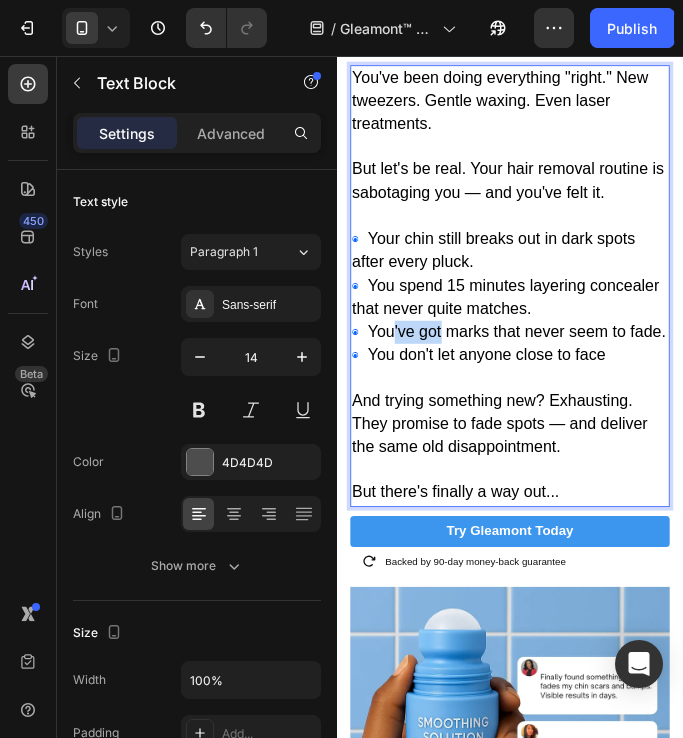 drag, startPoint x: 407, startPoint y: 349, endPoint x: 462, endPoint y: 349, distance: 55 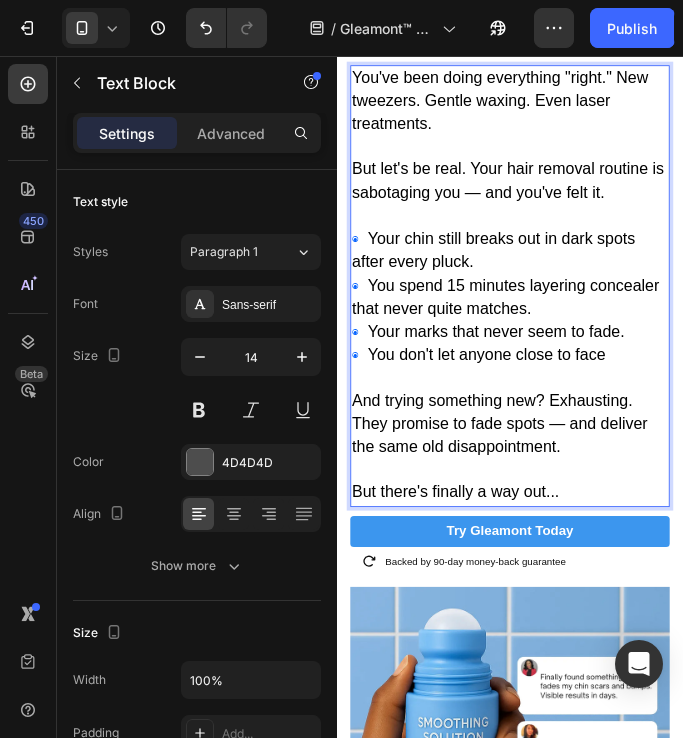 click on "Your marks that never seem to fade." at bounding box center (517, 366) 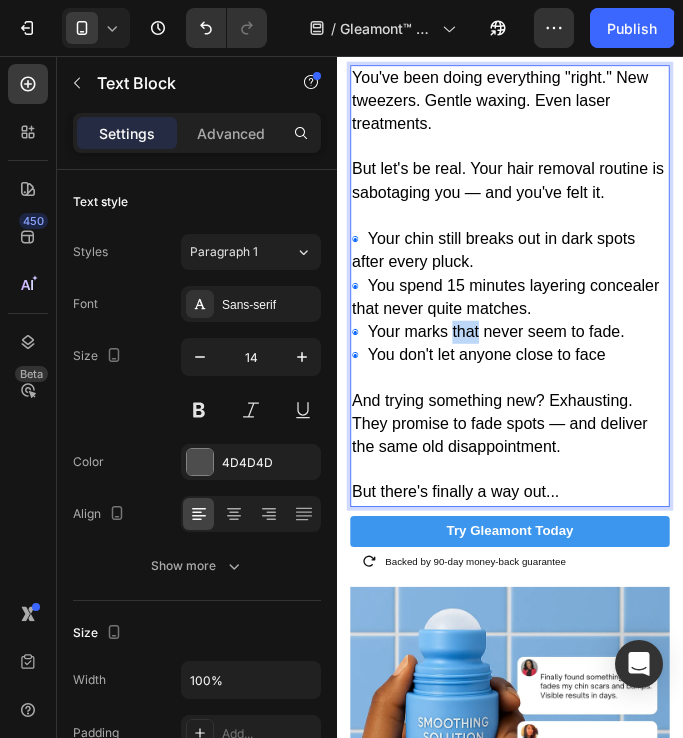 click on "Your marks that never seem to fade." at bounding box center (517, 366) 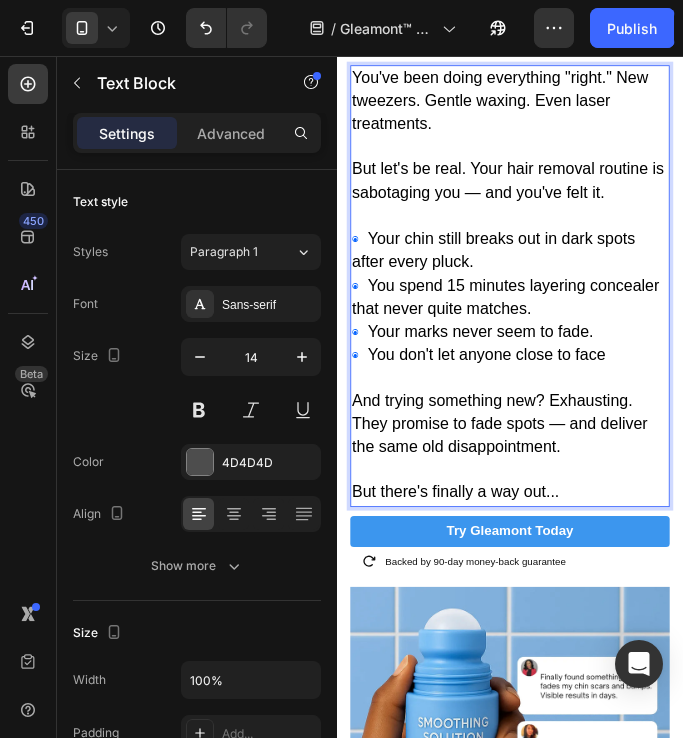 click on "◉    Your chin still breaks out in dark spots after every pluck. ◉    You spend 15 minutes layering concealer that never quite matches. ◉    Your marks never seem to fade. ◉    You don't let anyone close to face" at bounding box center (532, 327) 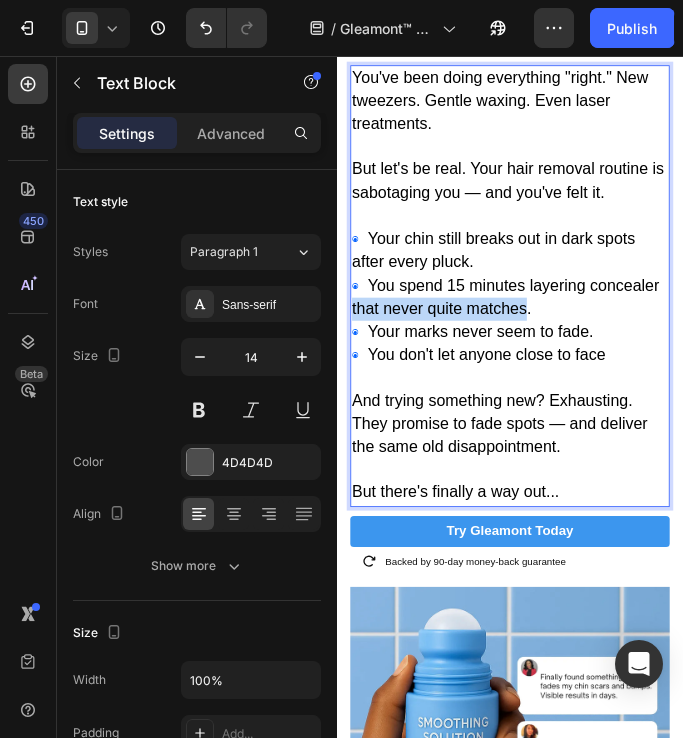 drag, startPoint x: 432, startPoint y: 324, endPoint x: 635, endPoint y: 329, distance: 203.06157 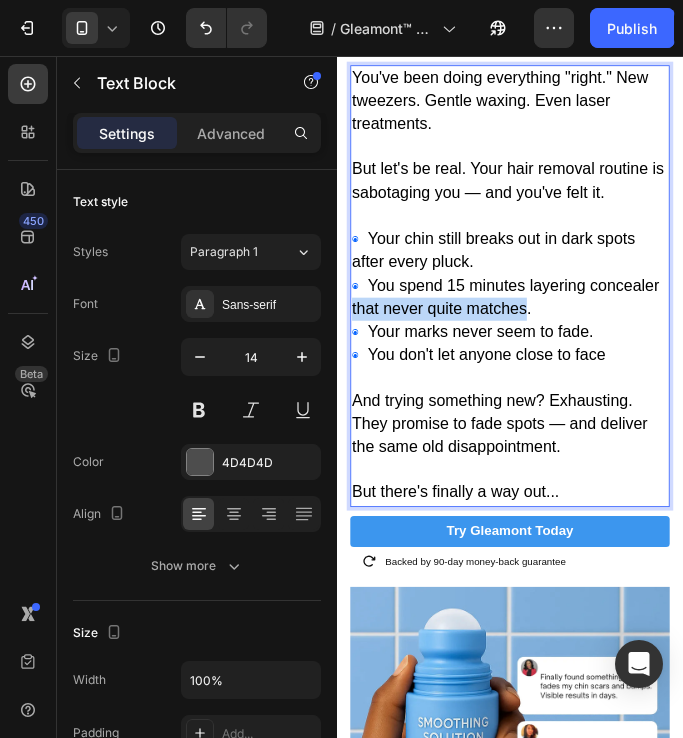 click on "You spend 15 minutes layering concealer that never quite matches." at bounding box center (527, 327) 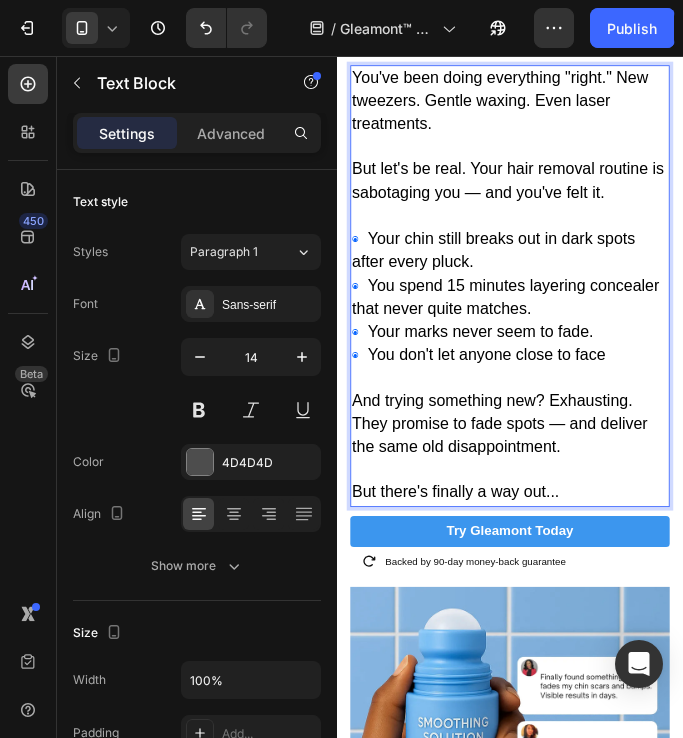 click on "◉    Your chin still breaks out in dark spots after every pluck. ◉    You spend 15 minutes layering concealer that never quite matches. ◉    Your marks never seem to fade. ◉    You don't let anyone close to face" at bounding box center (532, 327) 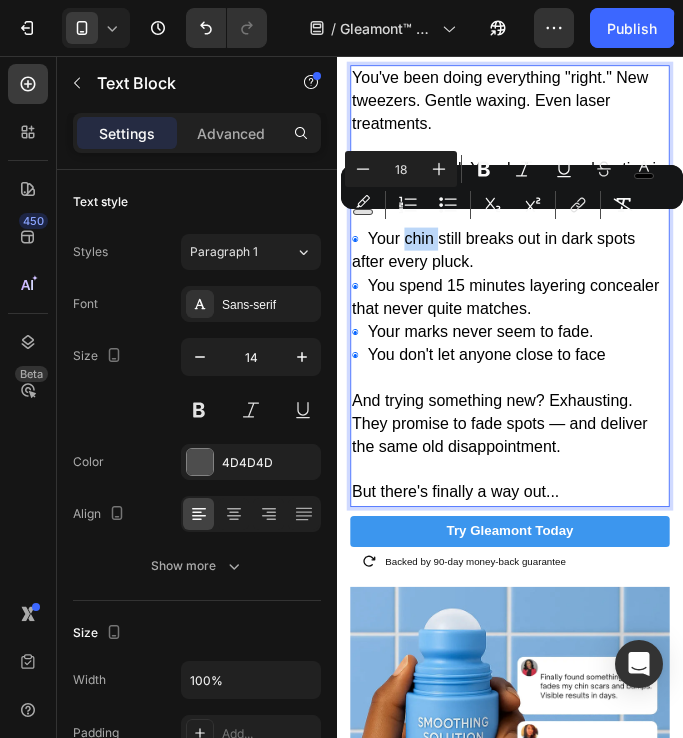 drag, startPoint x: 421, startPoint y: 247, endPoint x: 459, endPoint y: 249, distance: 38.052597 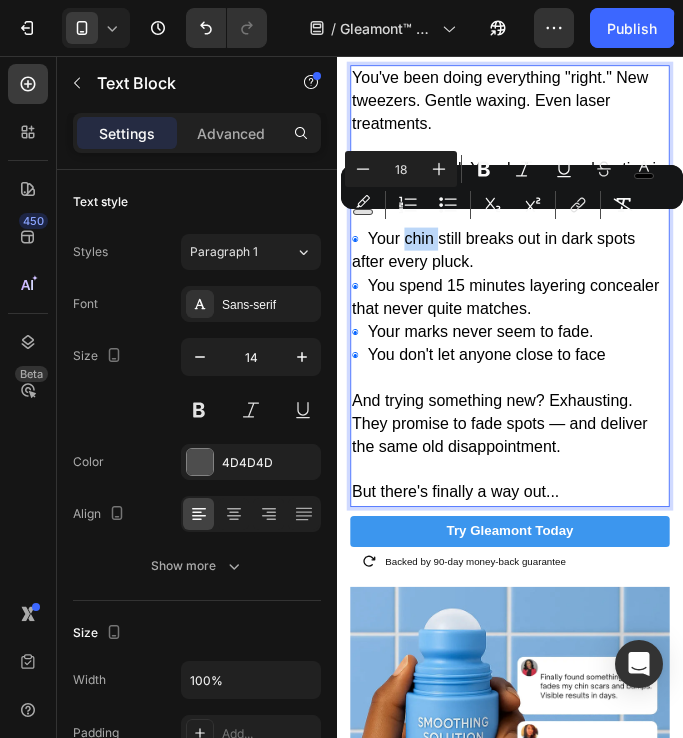 click on "Your chin still breaks out in dark spots after every pluck." at bounding box center [513, 274] 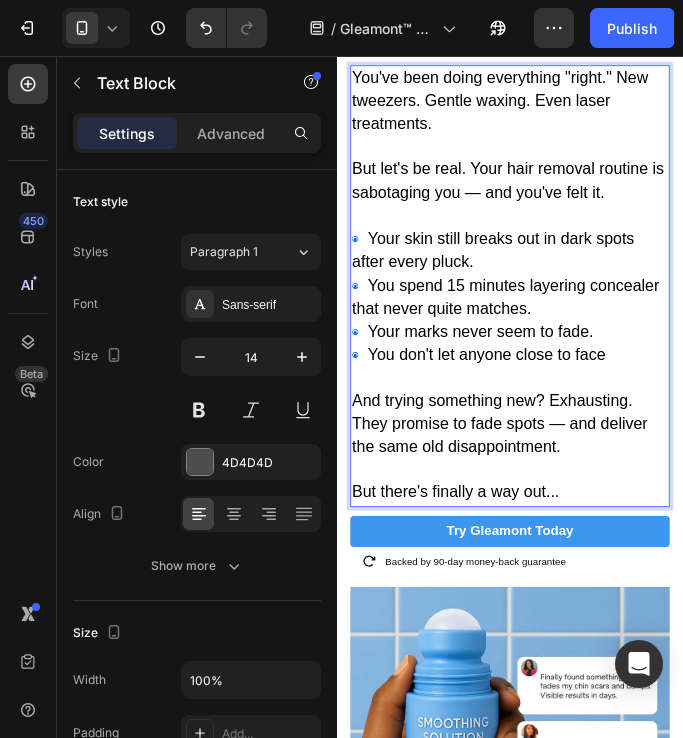 click on "Your skin still breaks out in dark spots after every pluck." at bounding box center [513, 274] 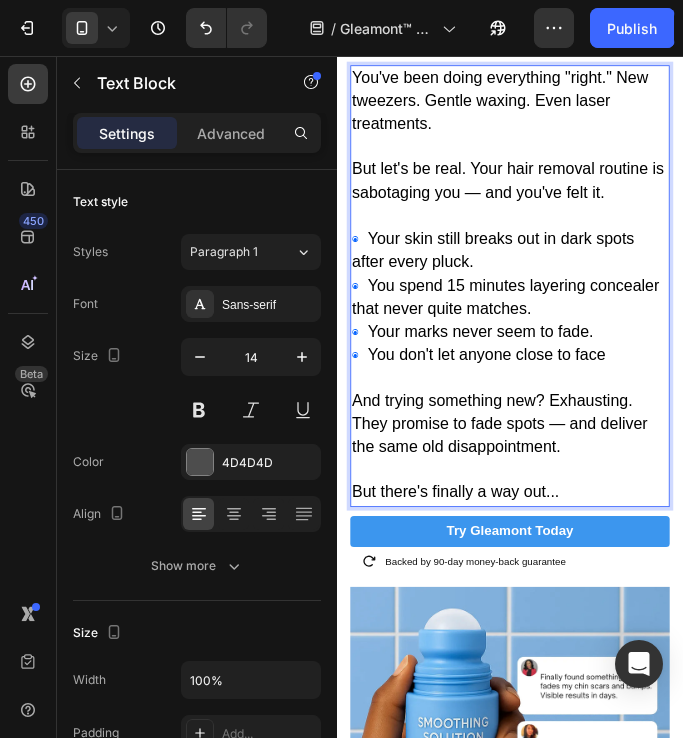click on "Your skin still breaks out in dark spots after every pluck." at bounding box center (513, 274) 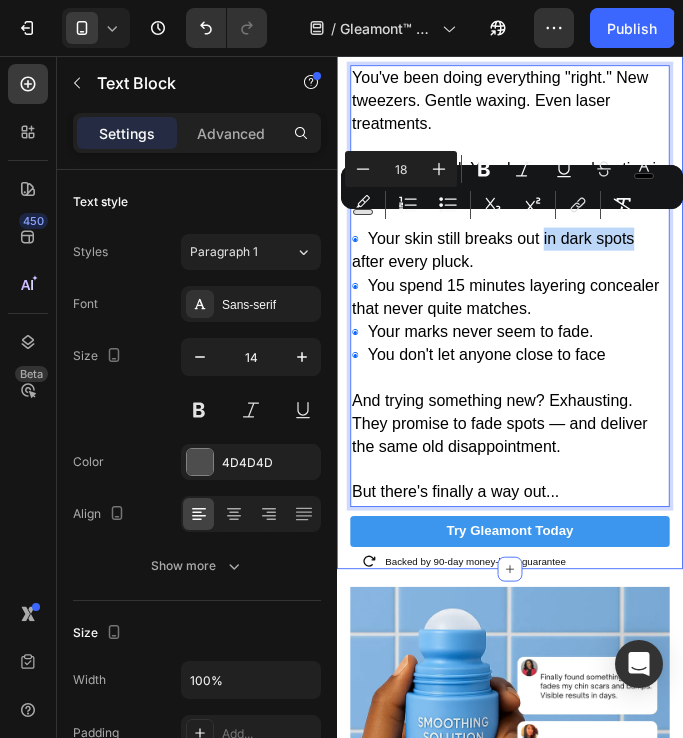 drag, startPoint x: 575, startPoint y: 246, endPoint x: 705, endPoint y: 238, distance: 130.24593 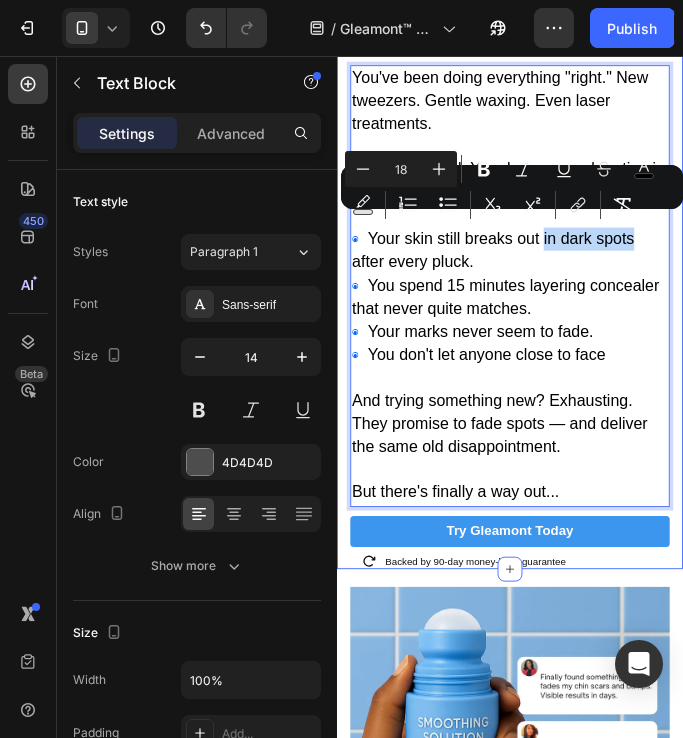 click on "Image The Uncomfortable Truth Heading Your Hair Removal Routine Is Creating Dark Spots You Can't Hide Heading You've been doing everything "right." New tweezers. Gentle waxing. Even laser treatments. But let's be real. Your hair removal routine is sabotaging you — and you've felt it. ◉    Your skin still breaks out in dark spots after every pluck. ◉    You spend 15 minutes layering concealer that never quite matches. ◉    Your marks never seem to fade. ◉    You don't let anyone close to face And trying something new? Exhausting. They promise to fade spots — and deliver the same old disappointment. But there's finally a way out... Text Block   0 Try Gleamont today Button
Icon Backed by 90-day money-back guarantee Text Block Row Row Section 3" at bounding box center (532, 86) 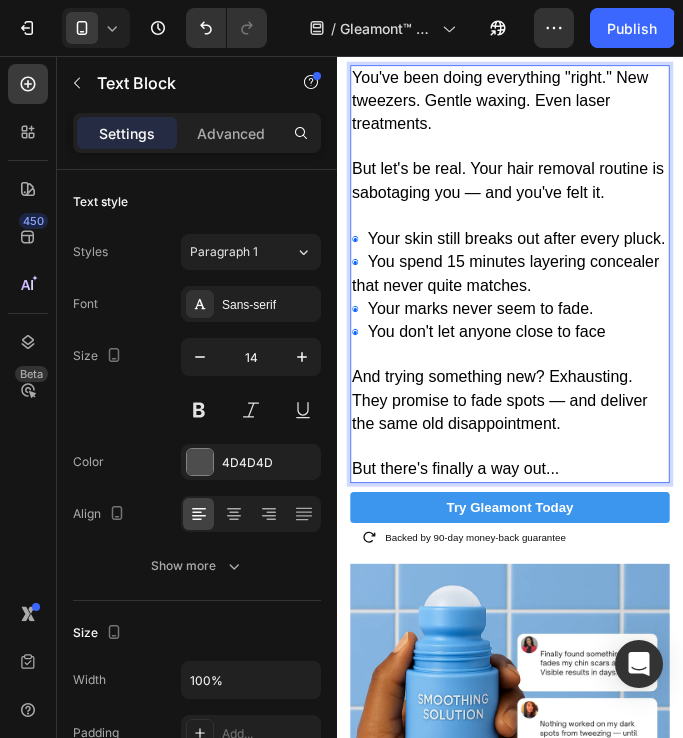 click on "Your skin still breaks out after every pluck." at bounding box center (540, 261) 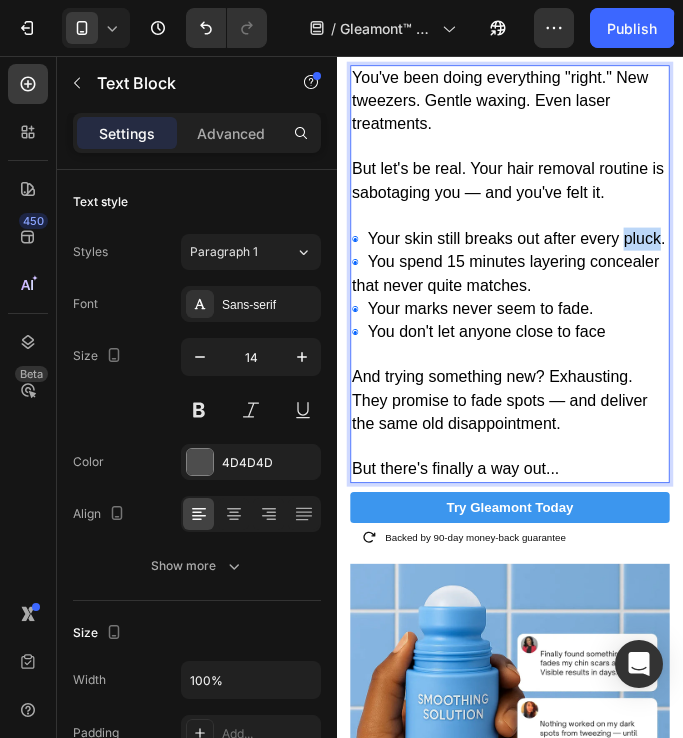 click on "Your skin still breaks out after every pluck." at bounding box center [540, 261] 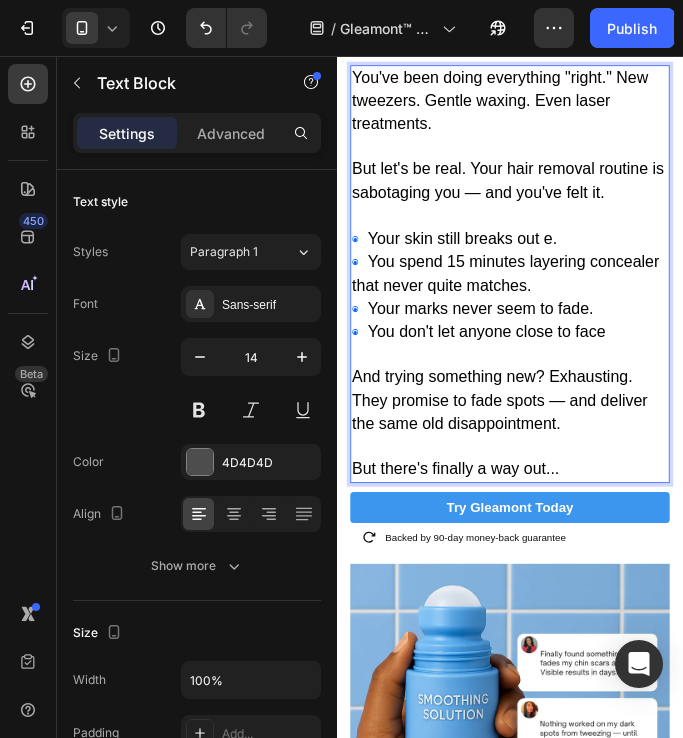 click on "Your skin still breaks out e." at bounding box center (478, 261) 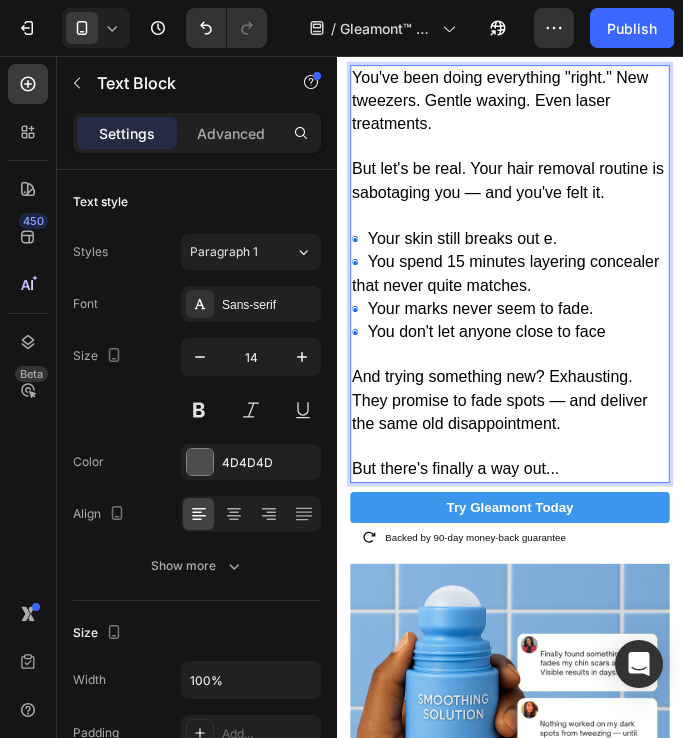 click on "Your skin still breaks out e." at bounding box center [478, 261] 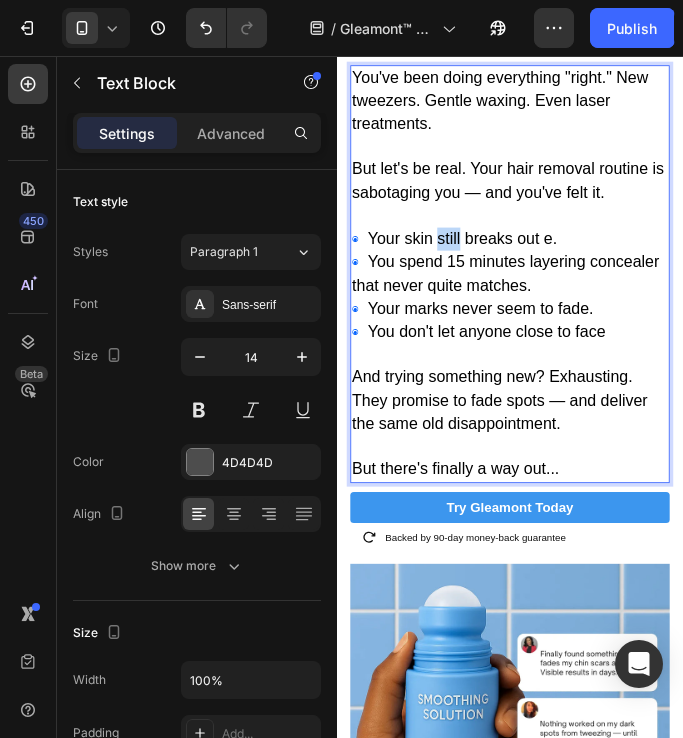 click on "Your skin still breaks out e." at bounding box center [478, 261] 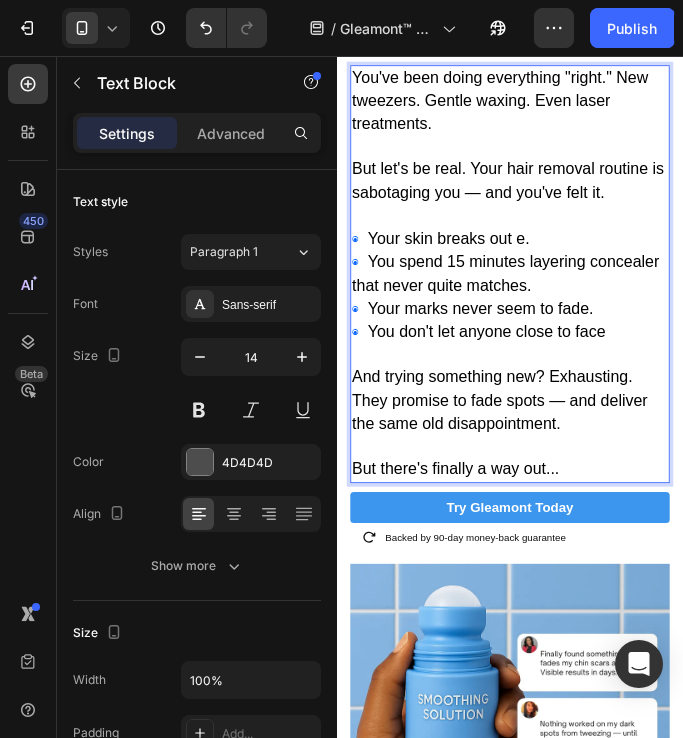 click on "Your skin breaks out e." at bounding box center (463, 261) 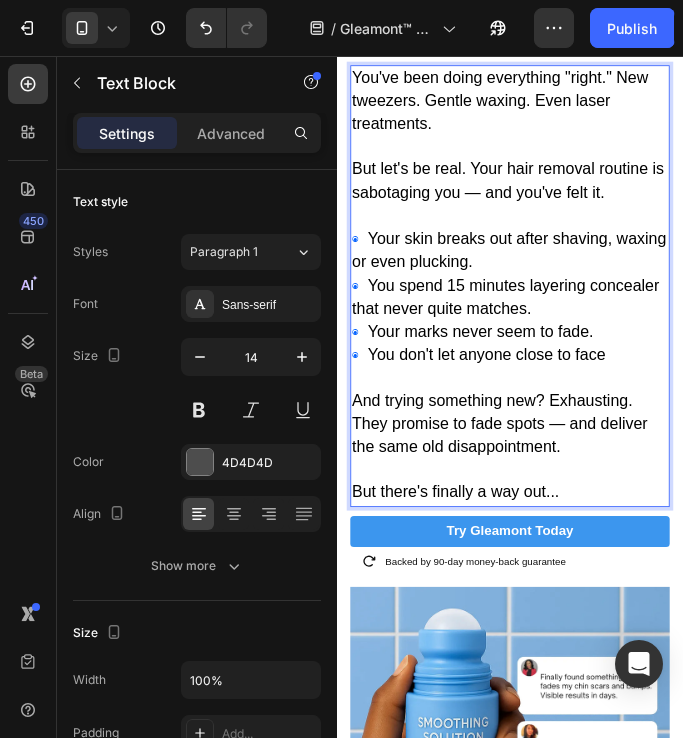 click on "Your skin breaks out after shaving, waxing or even plucking." at bounding box center (531, 274) 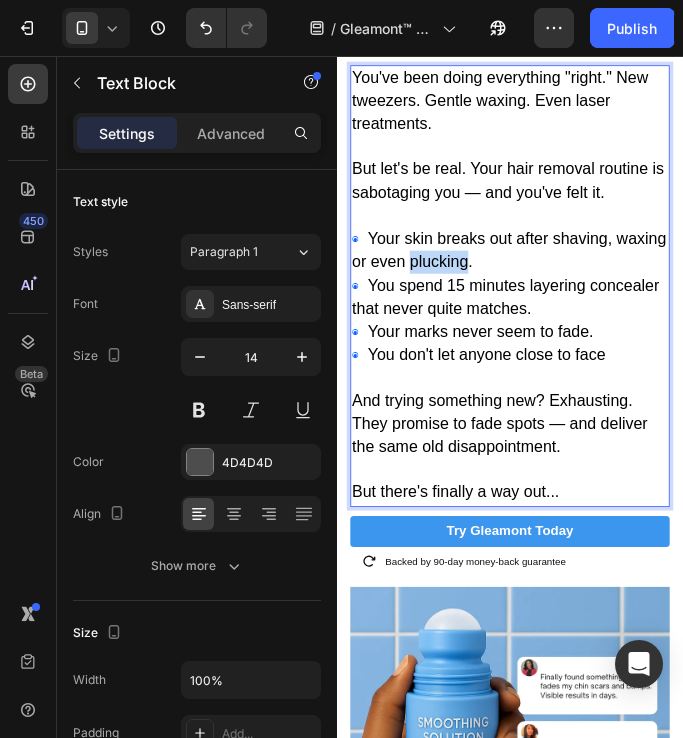 click on "Your skin breaks out after shaving, waxing or even plucking." at bounding box center (531, 274) 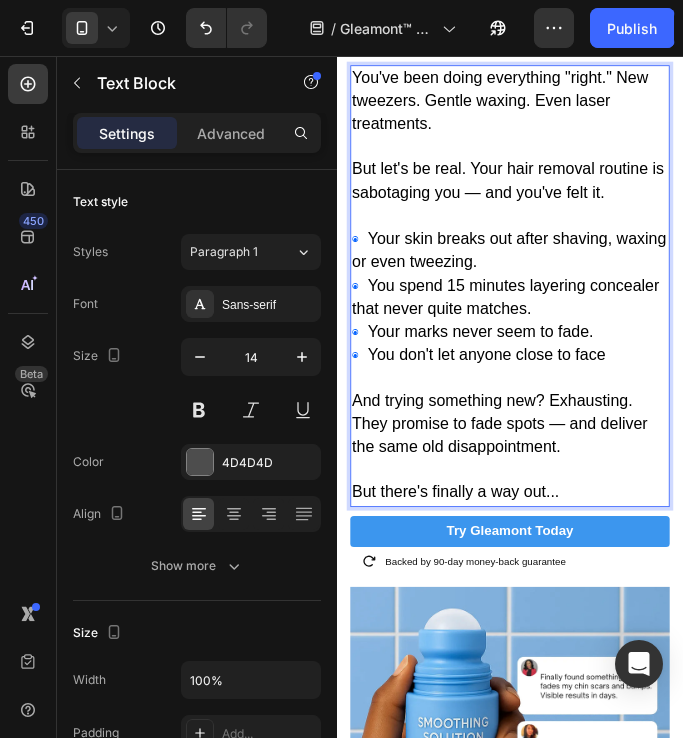 click on "Your skin breaks out after shaving, waxing or even tweezing." at bounding box center [531, 274] 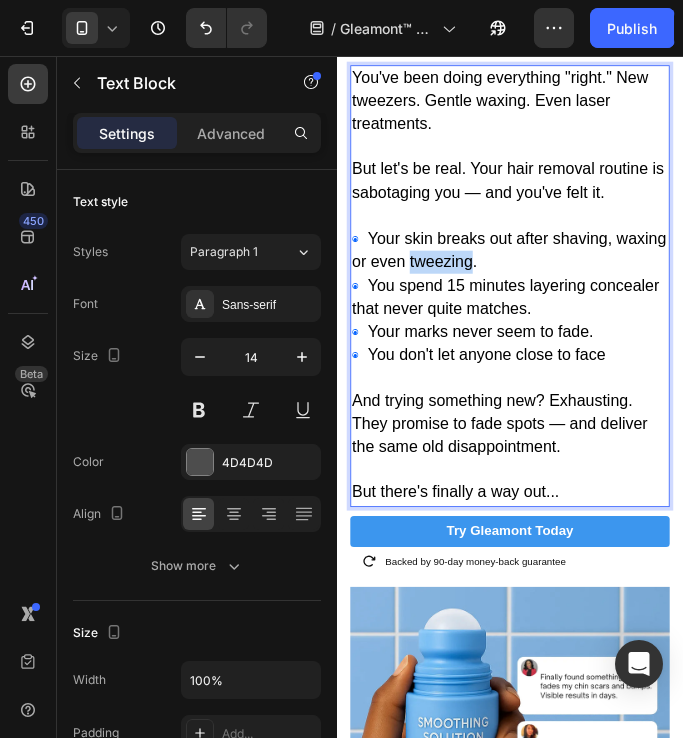 click on "Your skin breaks out after shaving, waxing or even tweezing." at bounding box center (531, 274) 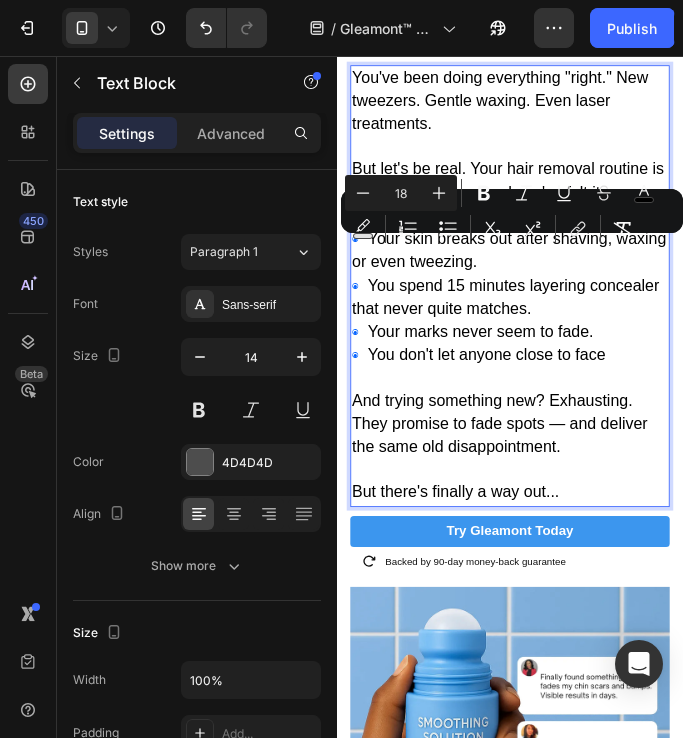 click on "You spend 15 minutes layering concealer that never quite matches." at bounding box center (527, 327) 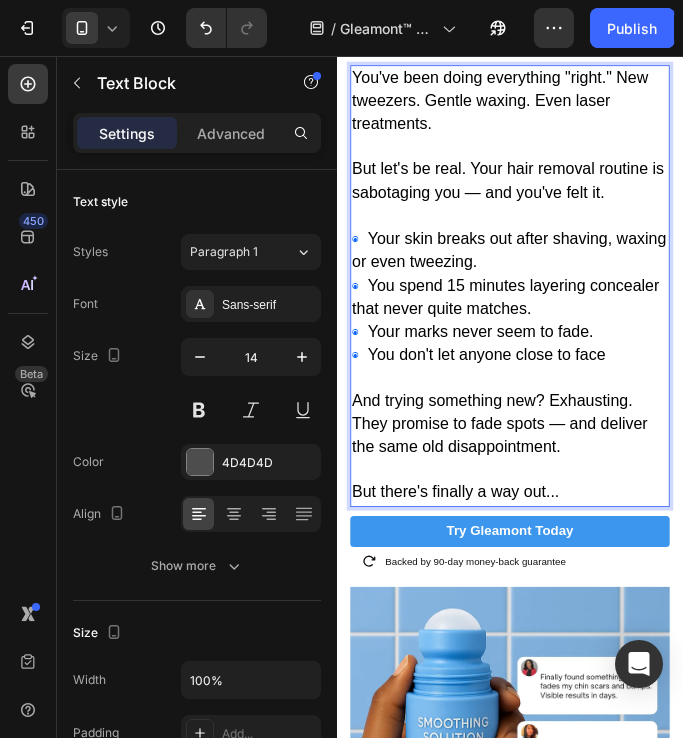 click on "◉    Your skin breaks out after shaving, waxing or even tweezing. ◉    You spend 15 minutes layering concealer that never quite matches. ◉    Your marks never seem to fade. ◉    You don't let anyone close to face" at bounding box center [532, 327] 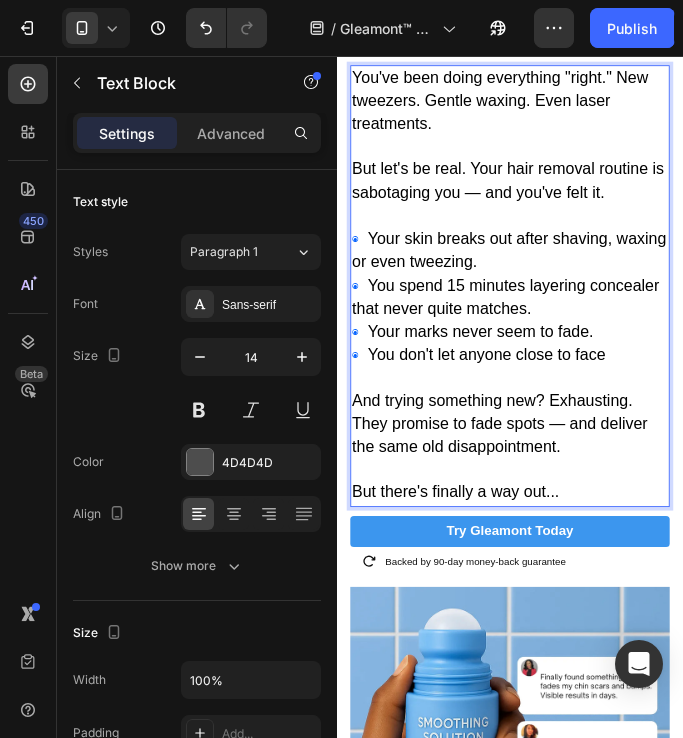 click on "Your marks never seem to fade." at bounding box center (499, 366) 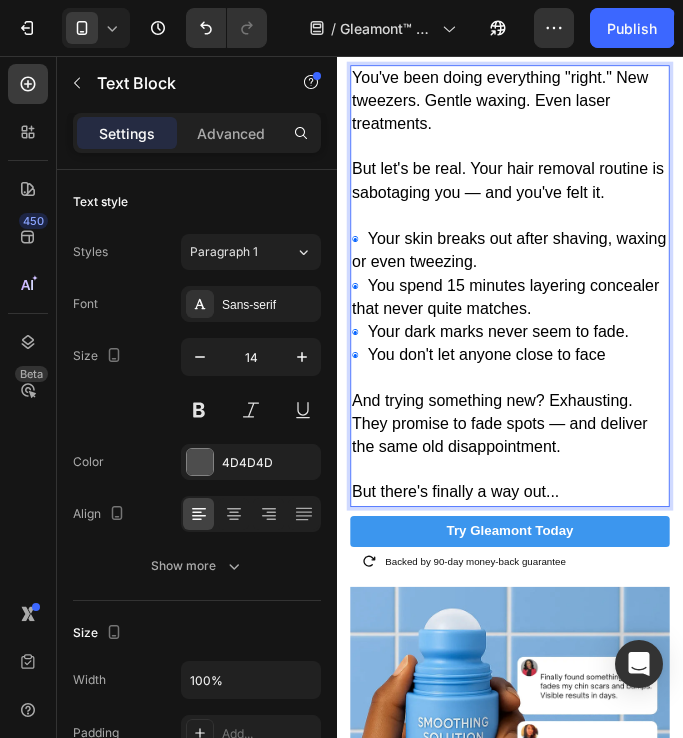 click on "You don't let anyone close to face" at bounding box center (506, 392) 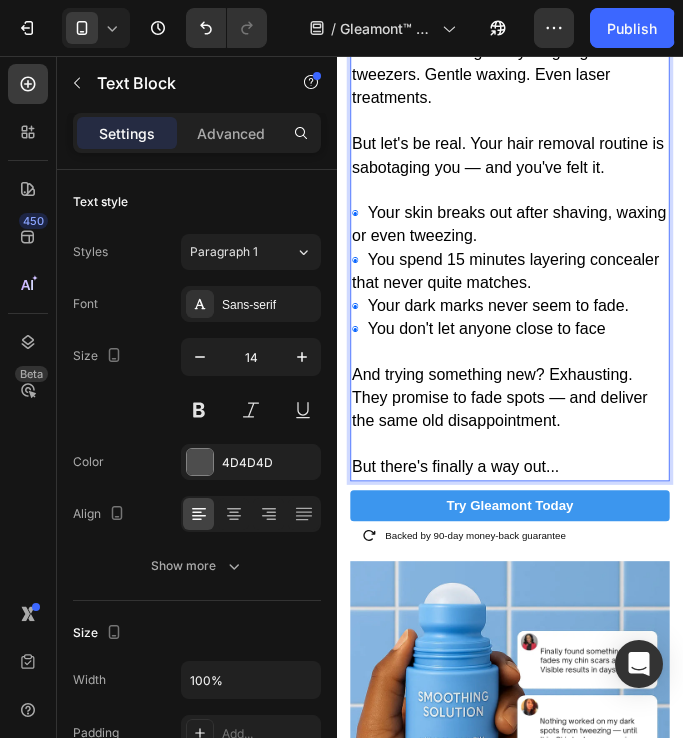 scroll, scrollTop: 1129, scrollLeft: 0, axis: vertical 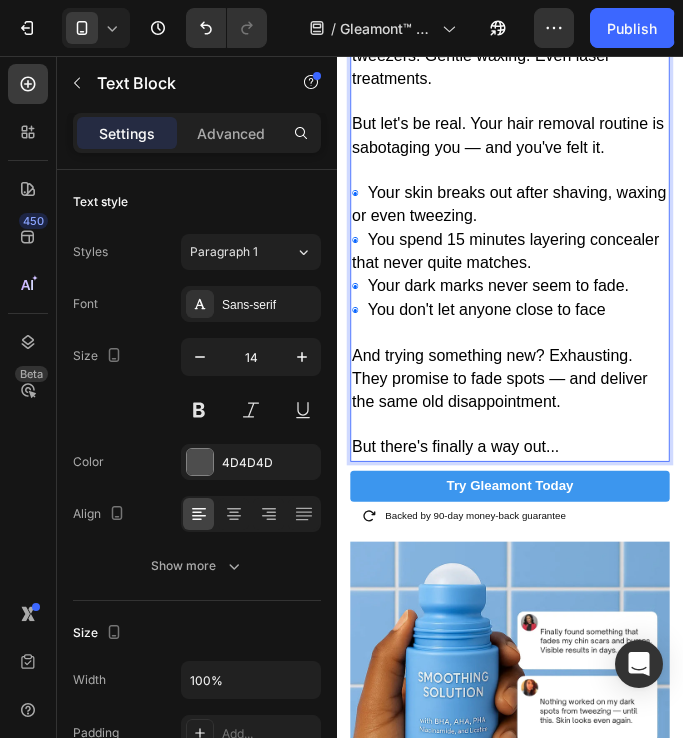 click on "And trying something new? Exhausting. They promise to fade spots — and deliver the same old disappointment." at bounding box center (532, 407) 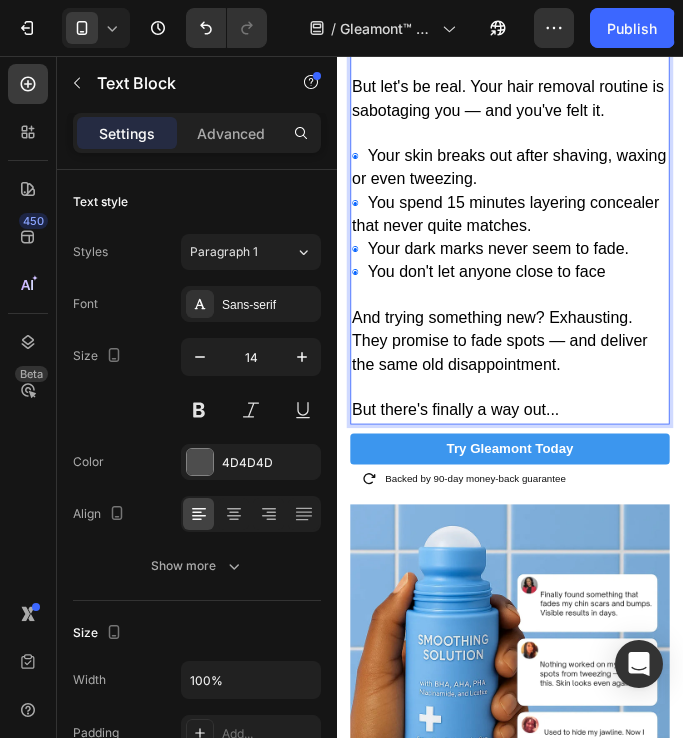scroll, scrollTop: 1179, scrollLeft: 0, axis: vertical 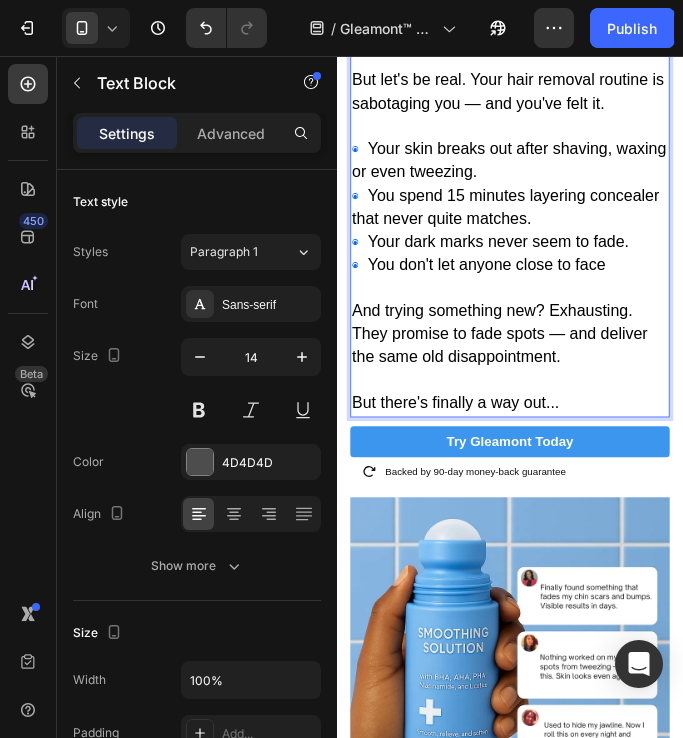 click on "But there's finally a way out..." at bounding box center (471, 446) 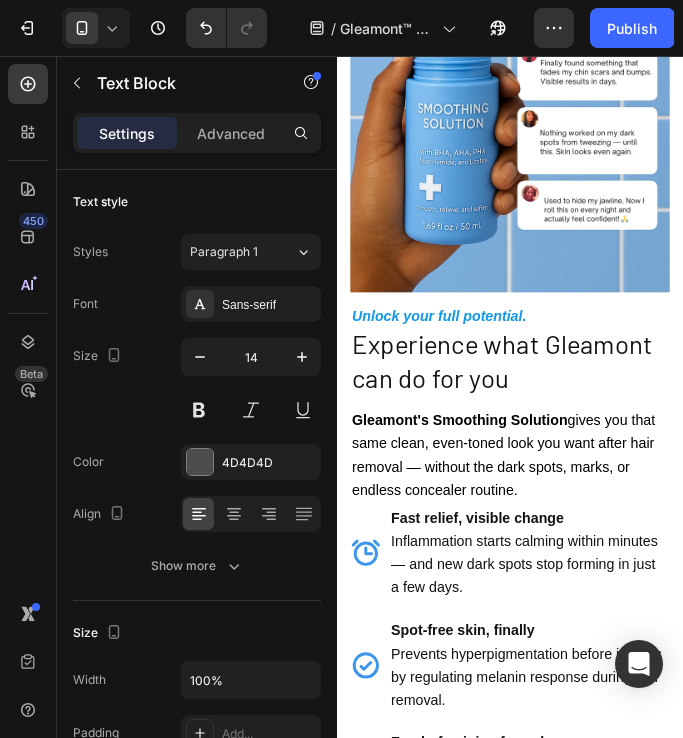 scroll, scrollTop: 1759, scrollLeft: 0, axis: vertical 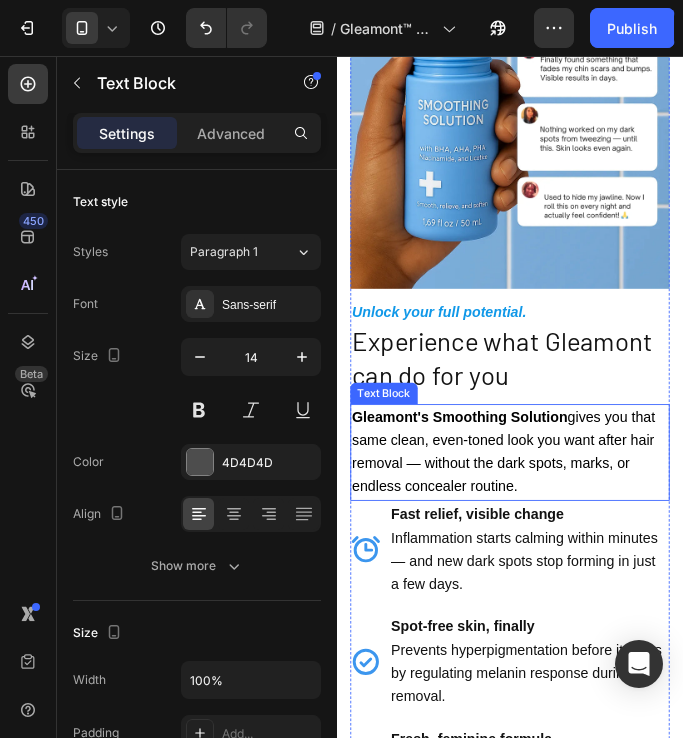 click on "Gleamont's Smoothing Solution  gives you that same clean, even-toned look you want after hair removal — without the dark spots, marks, or endless concealer routine." at bounding box center [525, 502] 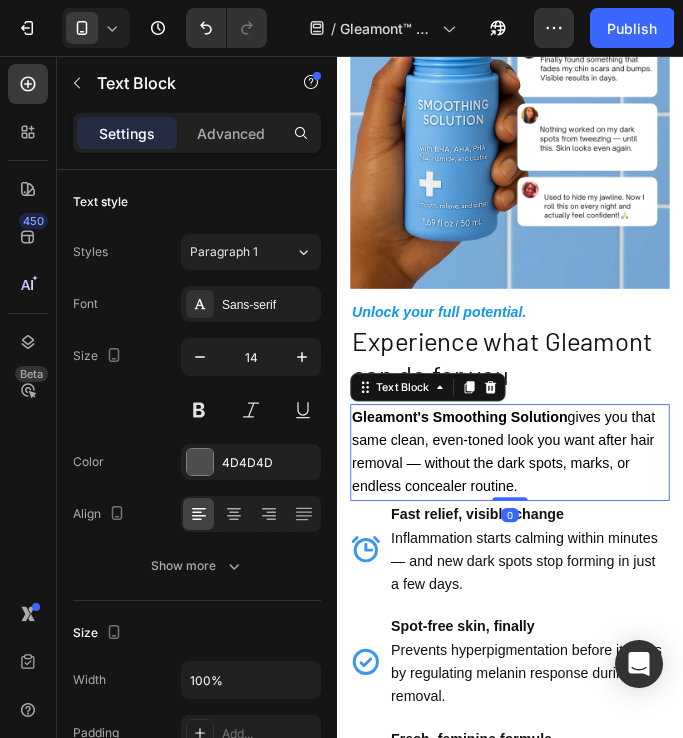 click on "Gleamont's Smoothing Solution  gives you that same clean, even-toned look you want after hair removal — without the dark spots, marks, or endless concealer routine." at bounding box center (525, 502) 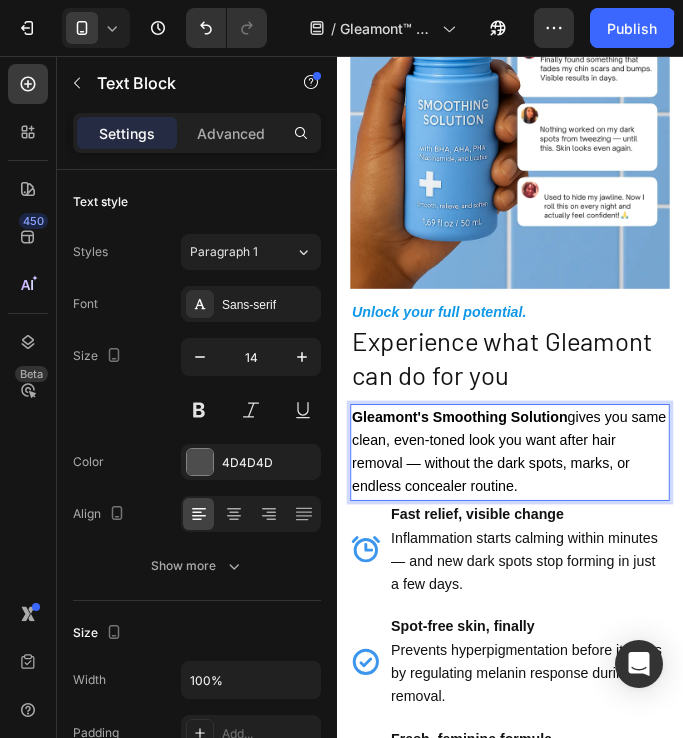 click on "Gleamont's Smoothing Solution  gives you same clean, even-toned look you want after hair removal — without the dark spots, marks, or endless concealer routine." at bounding box center (531, 502) 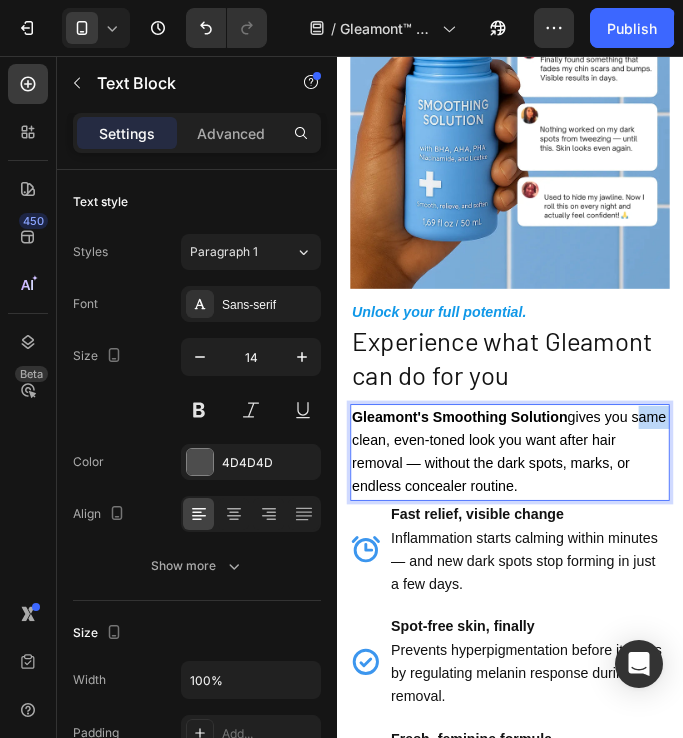 click on "Gleamont's Smoothing Solution  gives you same clean, even-toned look you want after hair removal — without the dark spots, marks, or endless concealer routine." at bounding box center [531, 502] 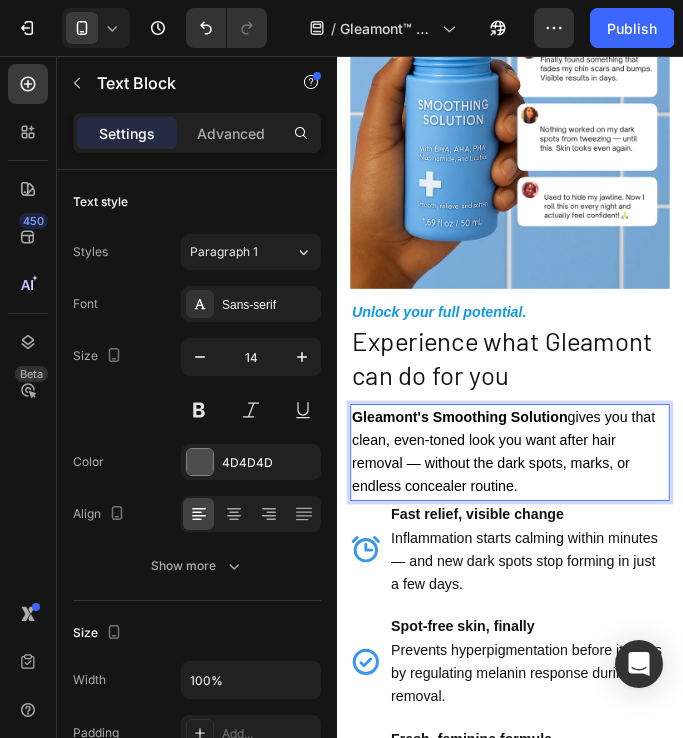 click on "Gleamont's Smoothing Solution  gives you that clean, even-toned look you want after hair removal — without the dark spots, marks, or endless concealer routine." at bounding box center [532, 502] 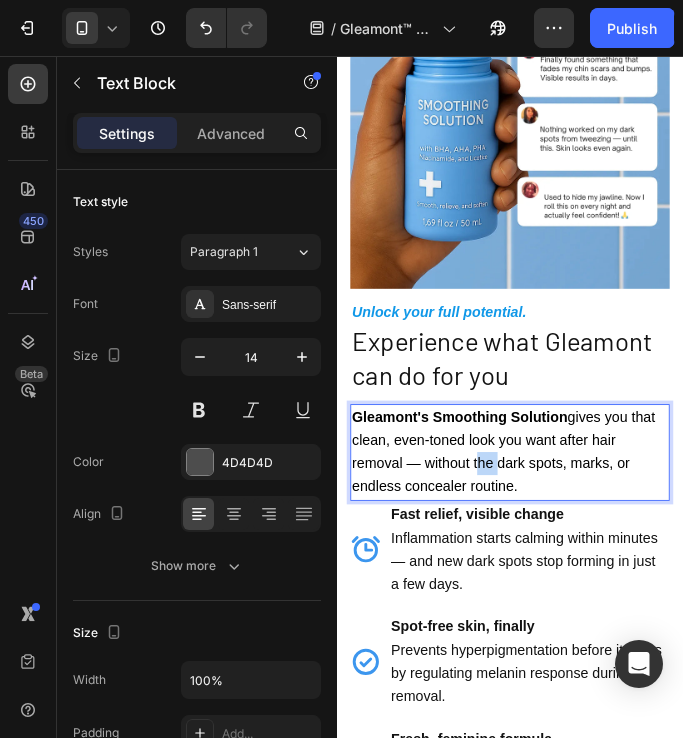 click on "Gleamont's Smoothing Solution  gives you that clean, even-toned look you want after hair removal — without the dark spots, marks, or endless concealer routine." at bounding box center [525, 502] 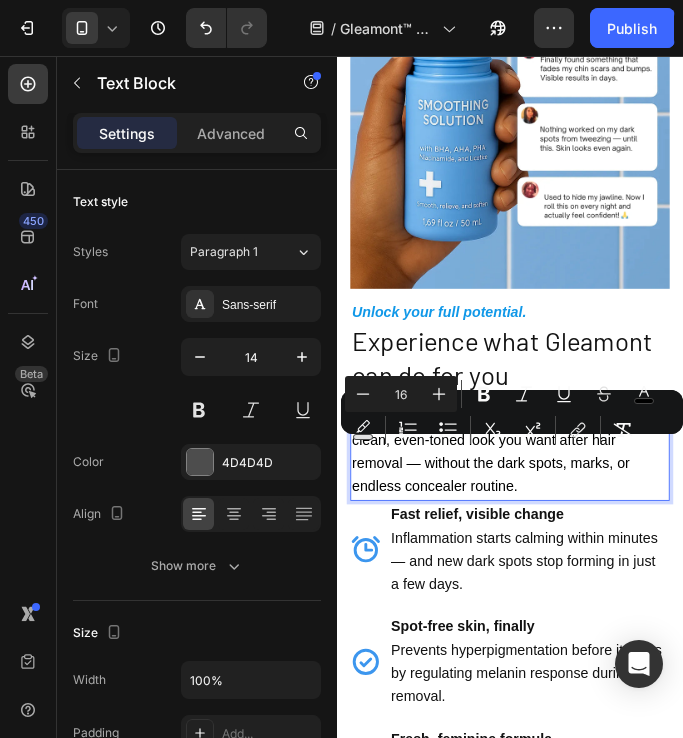 click on "Gleamont's Smoothing Solution  gives you that clean, even-toned look you want after hair removal — without the dark spots, marks, or endless concealer routine." at bounding box center [525, 502] 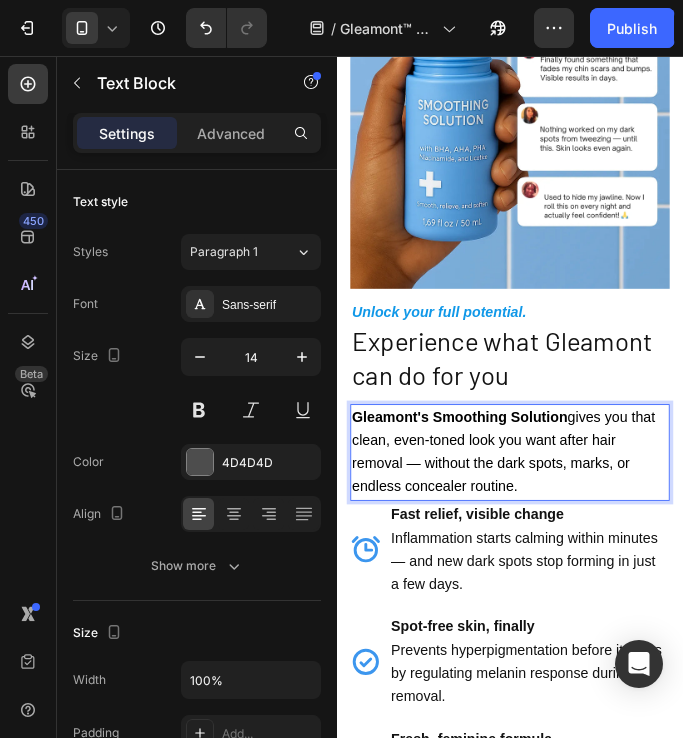 click on "Gleamont's Smoothing Solution  gives you that clean, even-toned look you want after hair removal — without the dark spots, marks, or endless concealer routine." at bounding box center [525, 502] 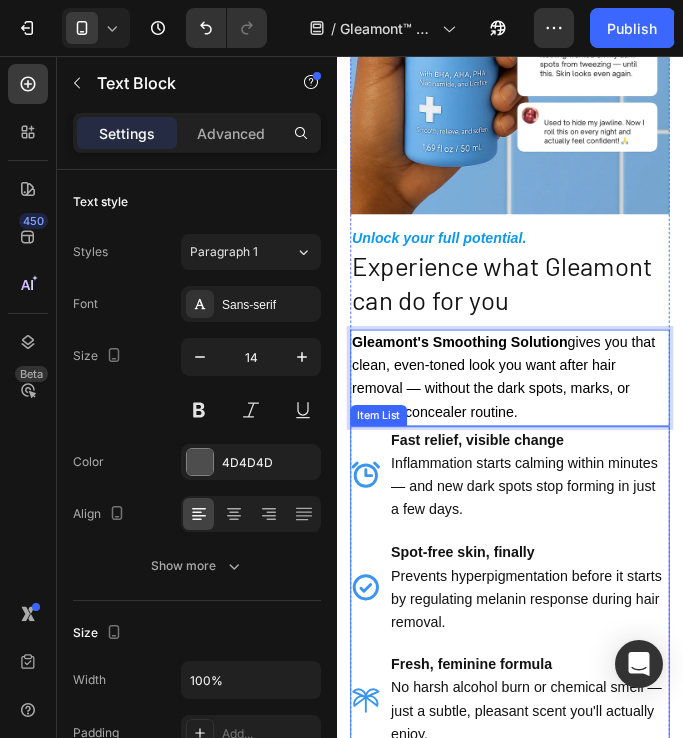 click on "Inflammation starts calming within minutes — and new dark spots stop forming in just a few days." at bounding box center [548, 540] 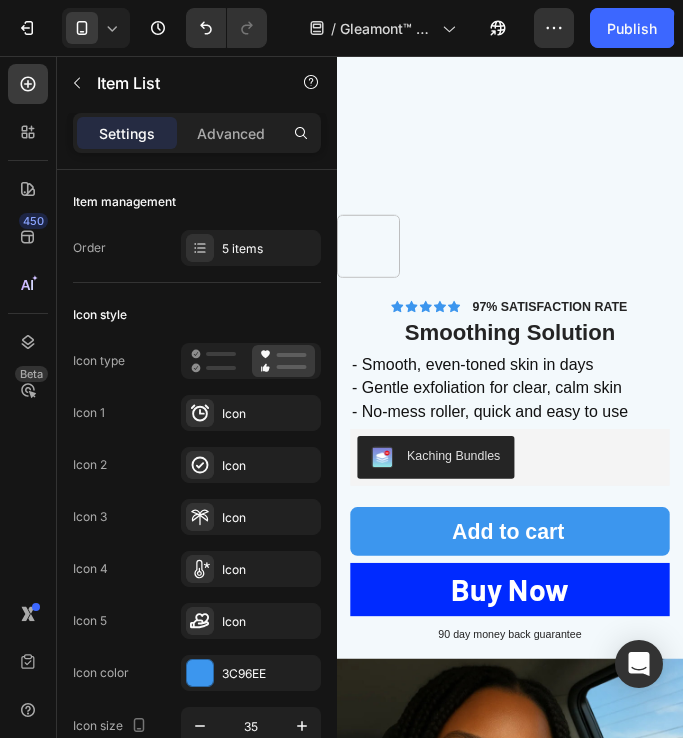 scroll, scrollTop: 4646, scrollLeft: 0, axis: vertical 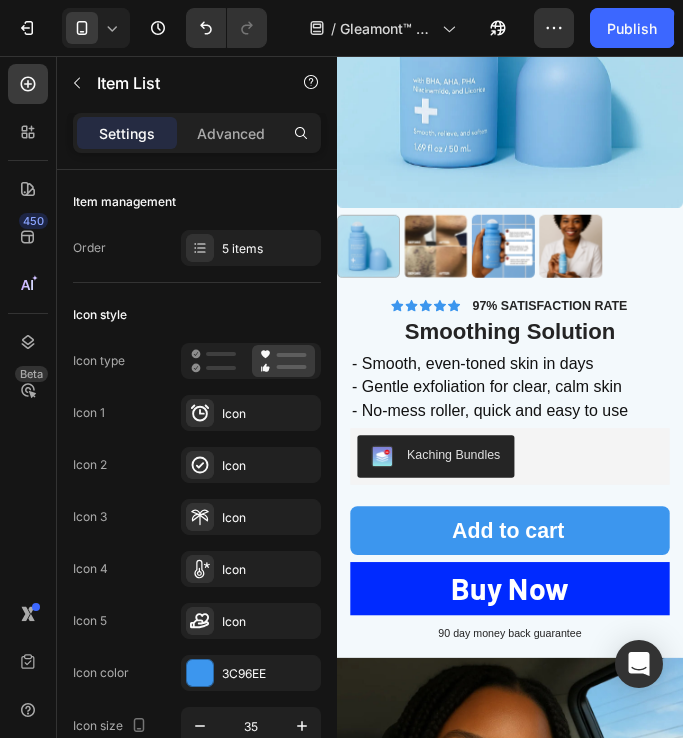 click on "I used to dread plucking my chin — dark spots would appear for weeks. But after using  Gleamont's Smoothing Solution , my skin stays even-toned, and I finally feel confident without concealer. This actually prevents the problem instead of just promising to fix it later." at bounding box center (532, -326) 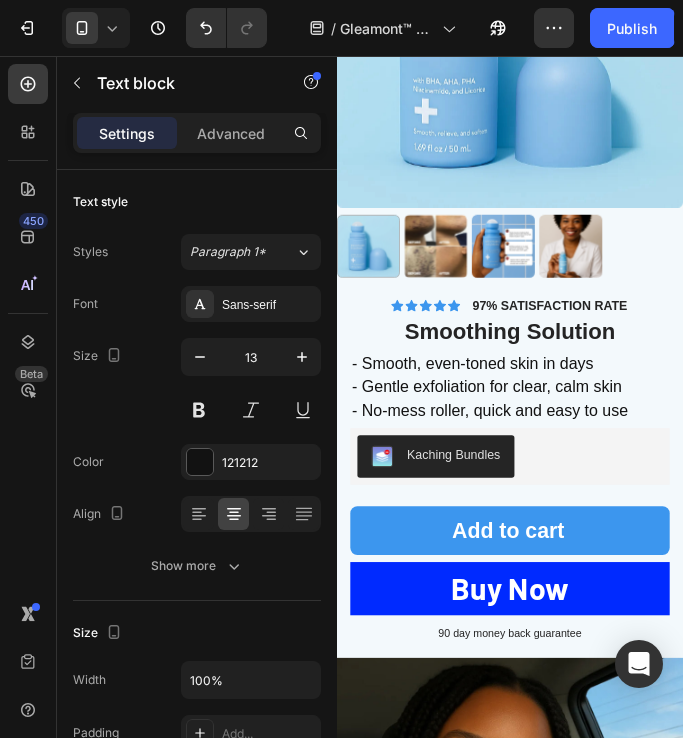 click on "I used to dread plucking my chin — dark spots would appear for weeks. But after using  Gleamont's Smoothing Solution , my skin stays even-toned, and I finally feel confident without concealer. This actually prevents the problem instead of just promising to fix it later." at bounding box center [532, -326] 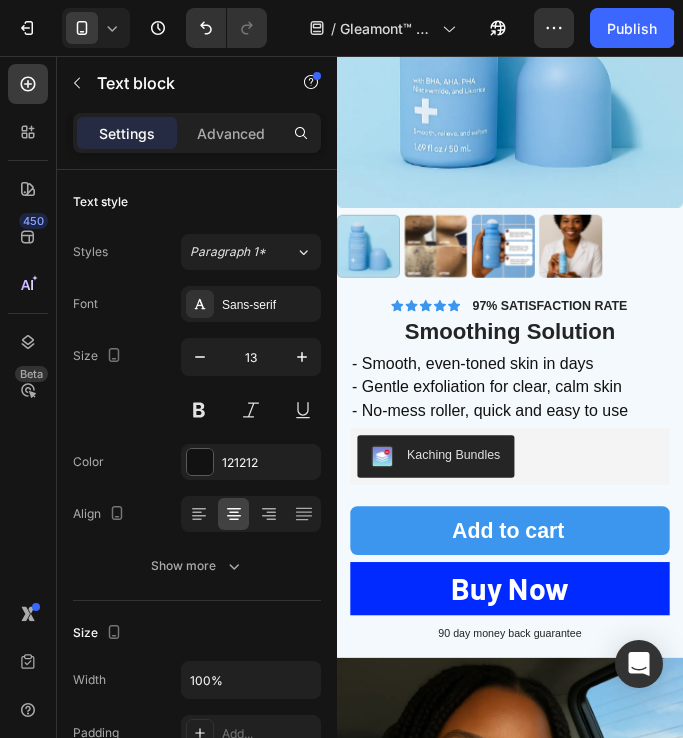 click on "I used to dread waxing my chin — dark spots would appear for weeks. But after using  Gleamont's Smoothing Solution , my skin stays even-toned, and I finally feel confident without concealer. This actually prevents the problem instead of just promising to fix it later." at bounding box center [532, -326] 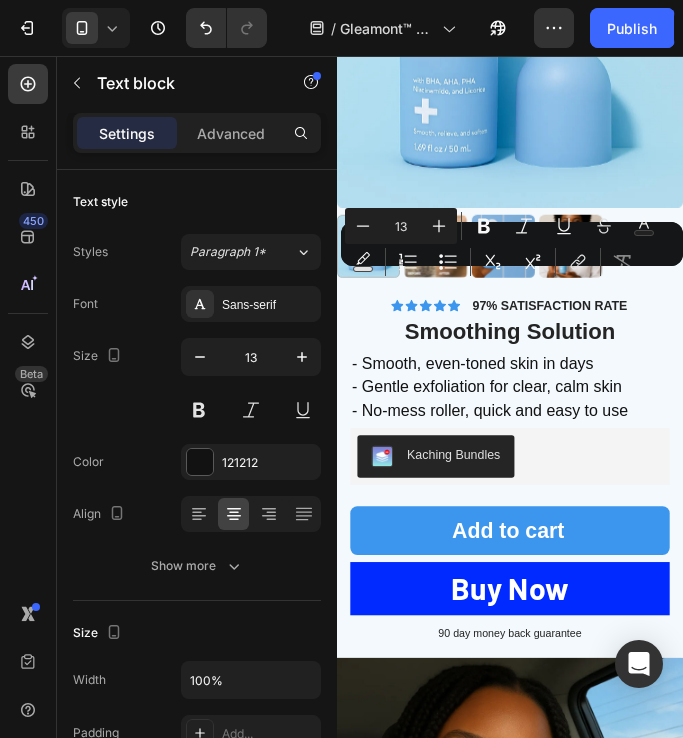click on "I used to dread waxing my chin — dark spots would appear for weeks. But after using  Gleamont's Smoothing Solution , my skin stays even-toned, and I finally feel confident without concealer. This actually prevents the problem instead of just promising to fix it later." at bounding box center (532, -326) 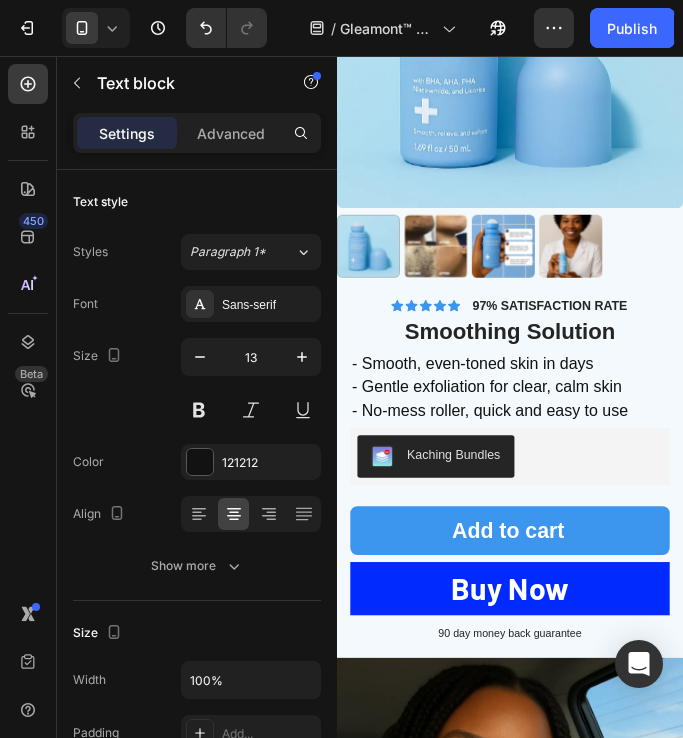 click on "I used to dread waxing my chin — dark spots would appear for weeks. But after using  Gleamont's Smoothing Solution , my skin stays even-toned, and I finally feel confident without concealer. This actually prevents the problem instead of just promising to fix it later." at bounding box center (532, -326) 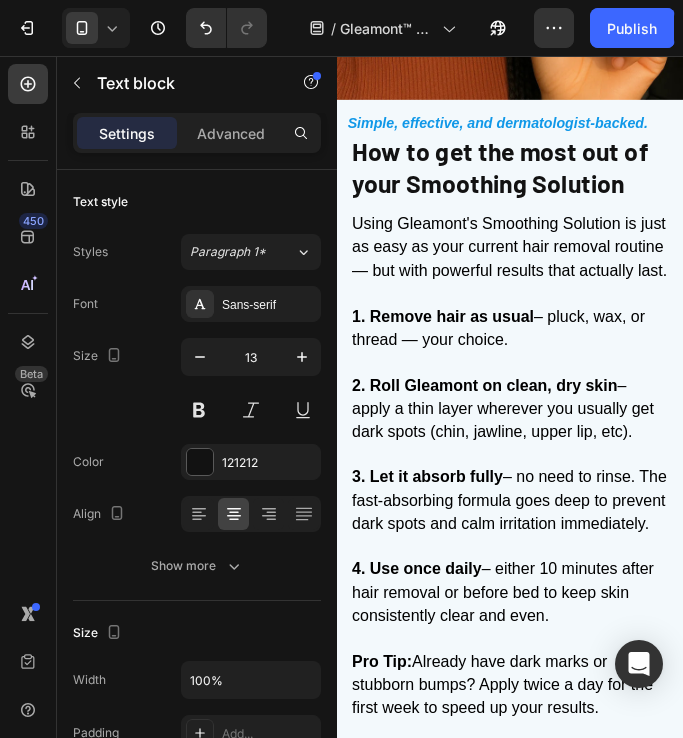 scroll, scrollTop: 6577, scrollLeft: 0, axis: vertical 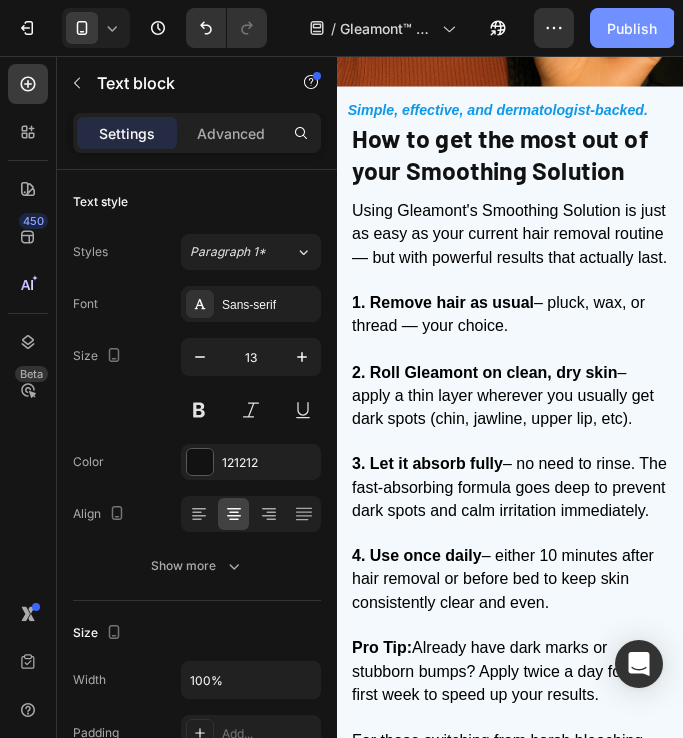 click on "Publish" at bounding box center [632, 28] 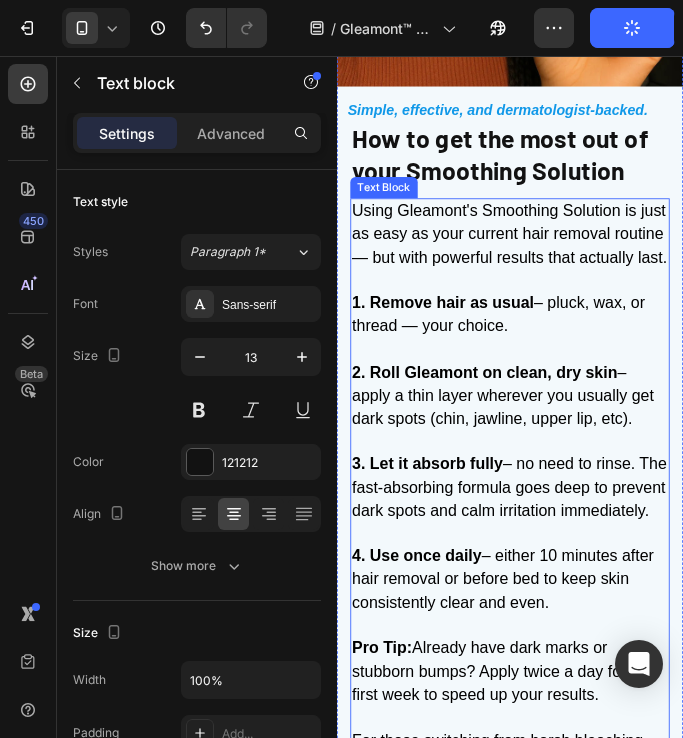 click on "Using Gleamont's Smoothing Solution is just as easy as your current hair removal routine — but with powerful results that actually last." at bounding box center (531, 256) 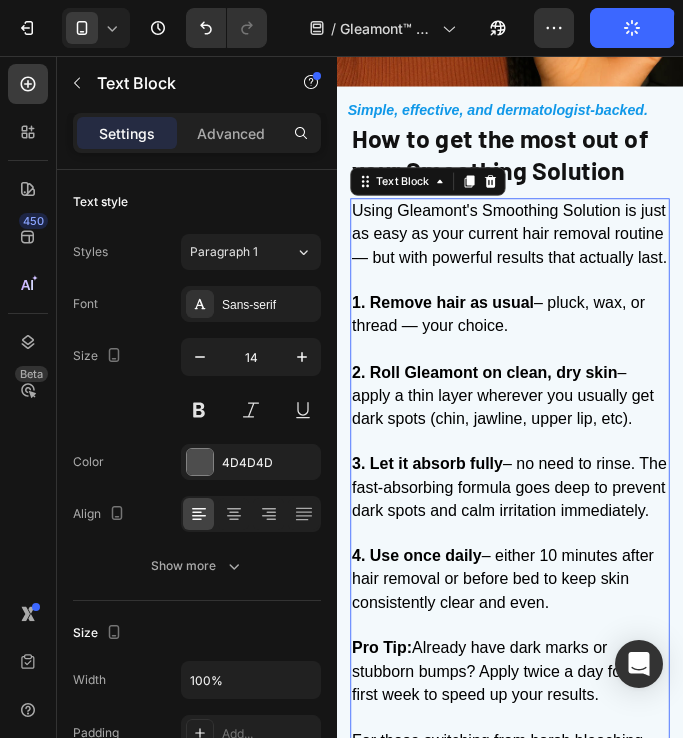 click on "Using Gleamont's Smoothing Solution is just as easy as your current hair removal routine — but with powerful results that actually last." at bounding box center (531, 256) 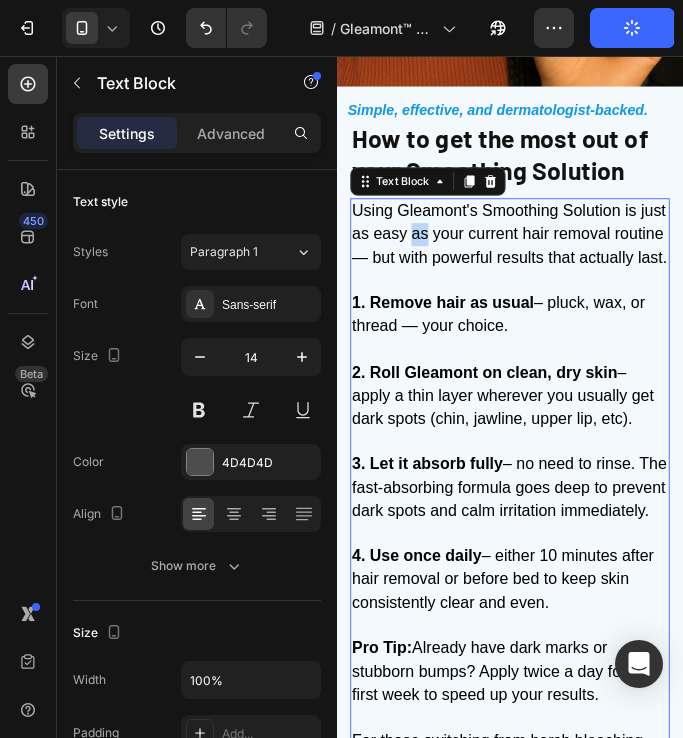 click on "Using Gleamont's Smoothing Solution is just as easy as your current hair removal routine — but with powerful results that actually last." at bounding box center [531, 256] 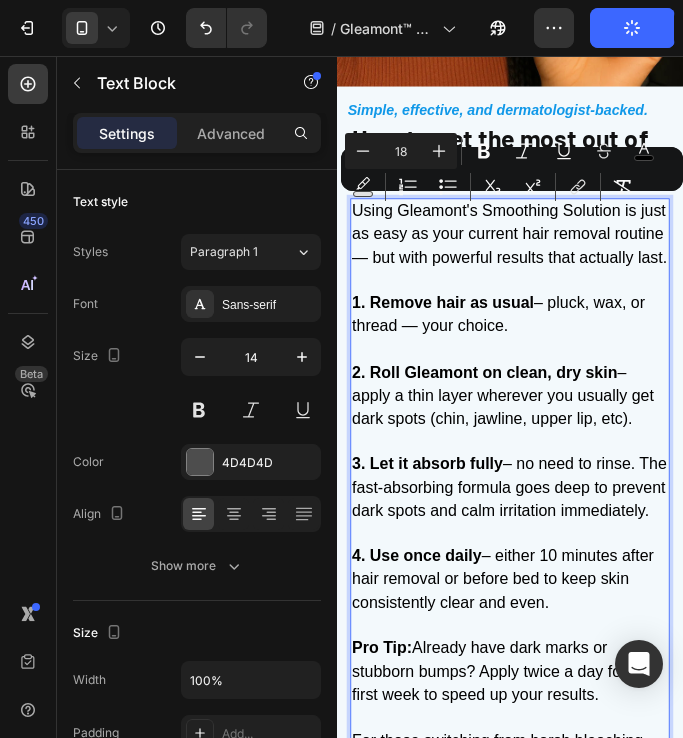 click on "Using Gleamont's Smoothing Solution is just as easy as your current hair removal routine — but with powerful results that actually last." at bounding box center (531, 256) 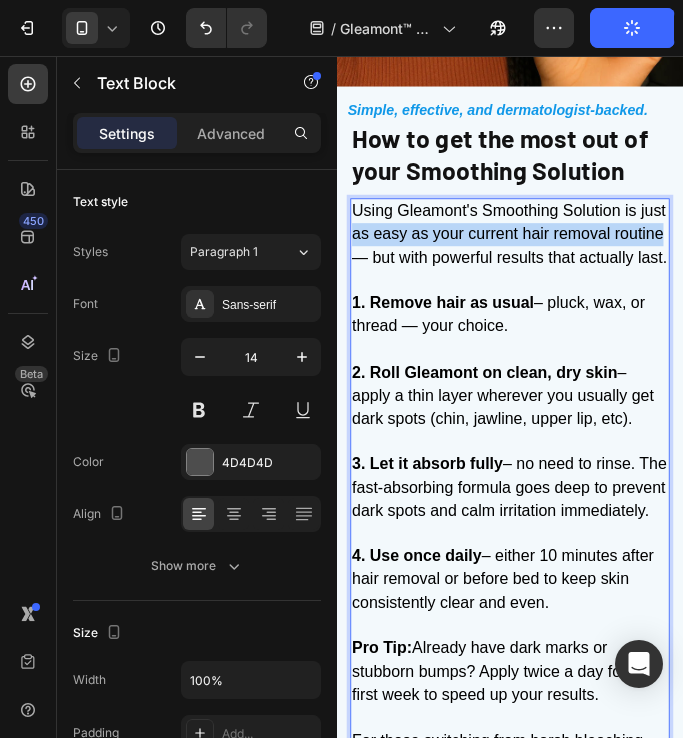 drag, startPoint x: 391, startPoint y: 224, endPoint x: 404, endPoint y: 246, distance: 25.553865 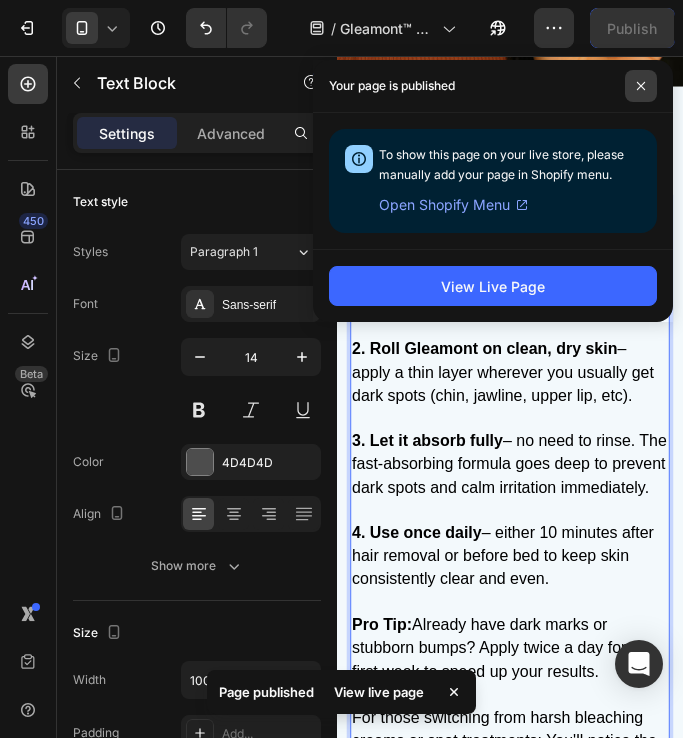 click at bounding box center [641, 86] 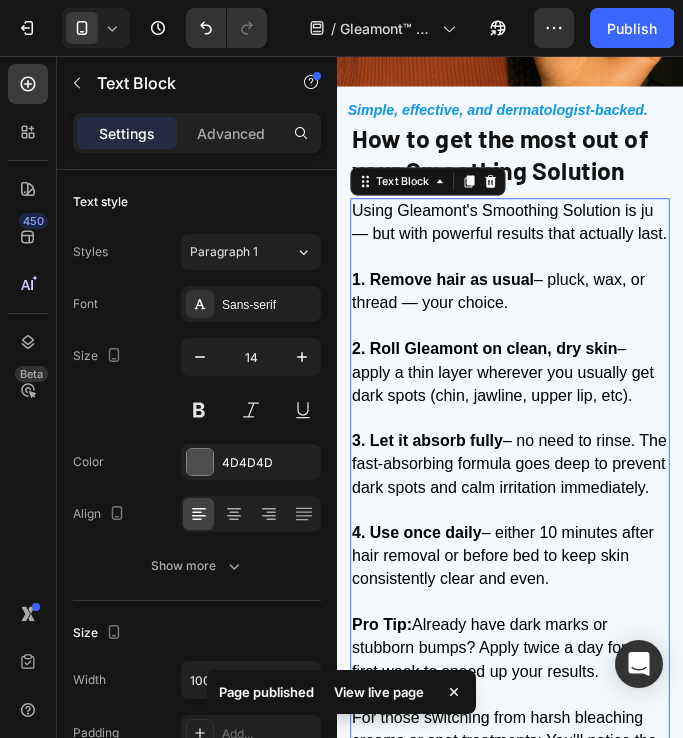 click on "Using Gleamont's Smoothing Solution is ju — but with powerful results that actually last." at bounding box center [531, 243] 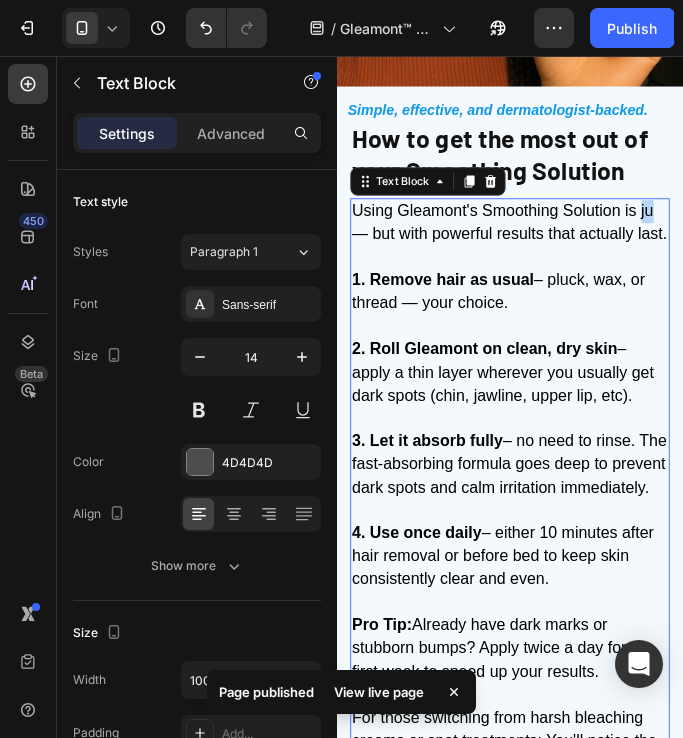 click on "Using Gleamont's Smoothing Solution is ju — but with powerful results that actually last." at bounding box center (531, 243) 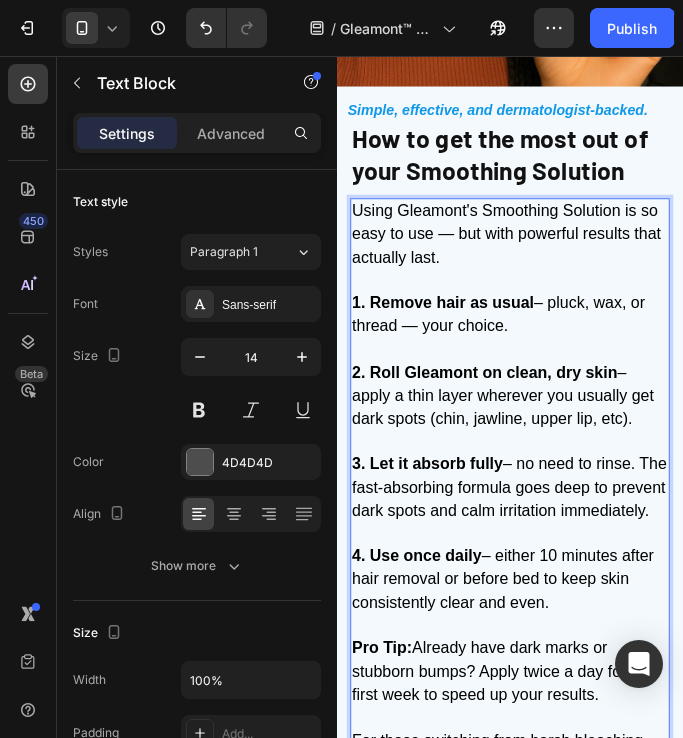 click on "Using Gleamont's Smoothing Solution is so easy to use — but with powerful results that actually last." at bounding box center (528, 256) 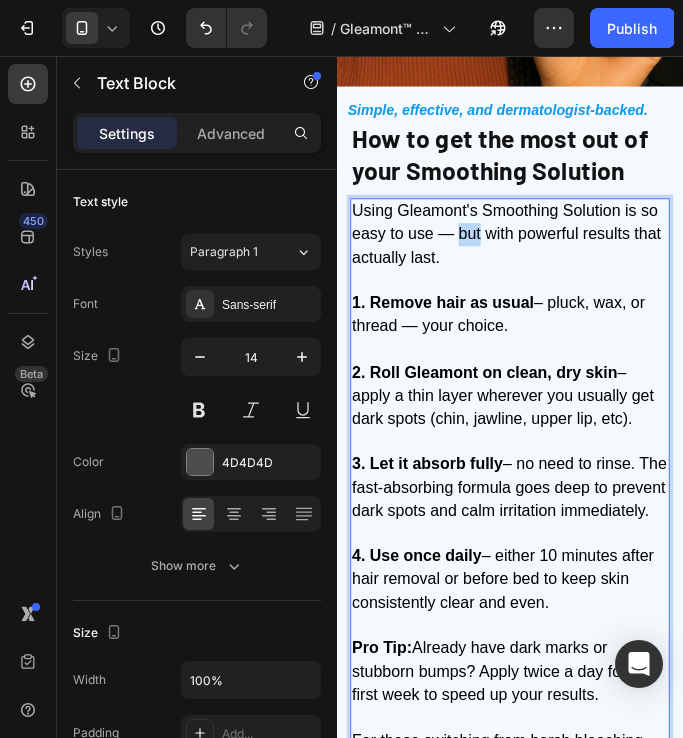 click on "Using Gleamont's Smoothing Solution is so easy to use — but with powerful results that actually last." at bounding box center [528, 256] 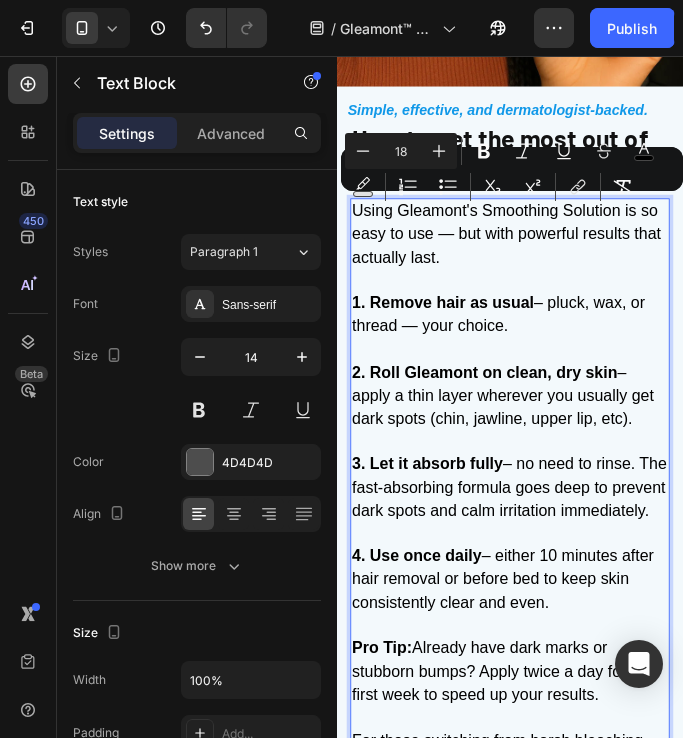 click on "Using Gleamont's Smoothing Solution is so easy to use — but with powerful results that actually last." at bounding box center (532, 257) 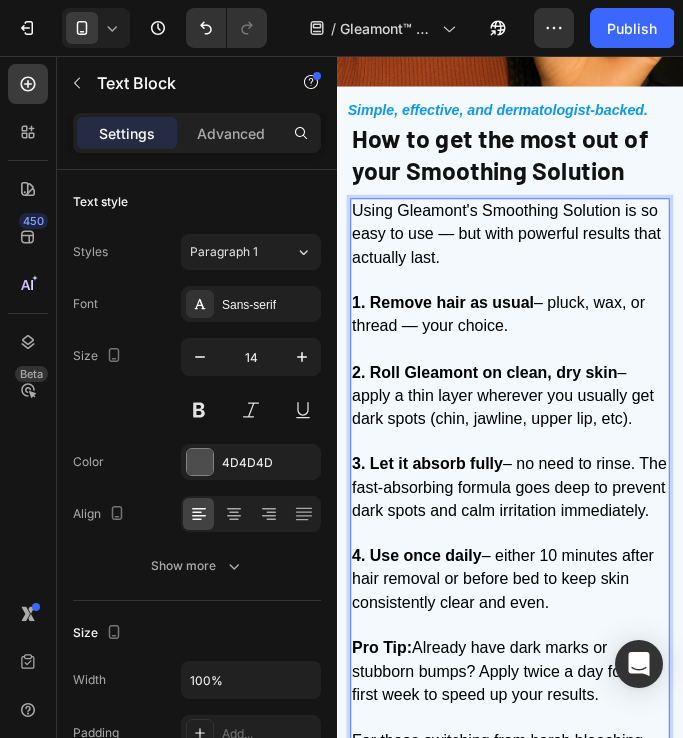 click on "Using Gleamont's Smoothing Solution is so easy to use — but with powerful results that actually last." at bounding box center (532, 257) 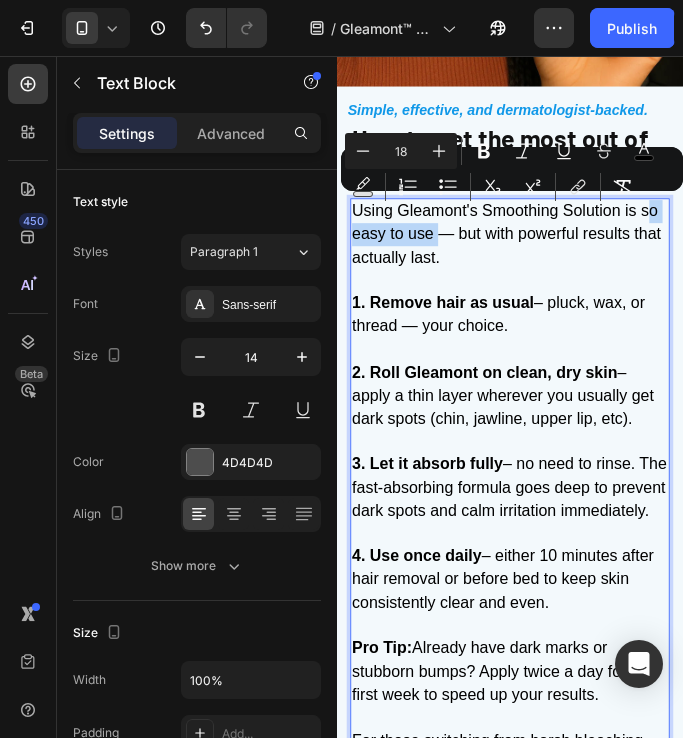 drag, startPoint x: 476, startPoint y: 225, endPoint x: 361, endPoint y: 228, distance: 115.03912 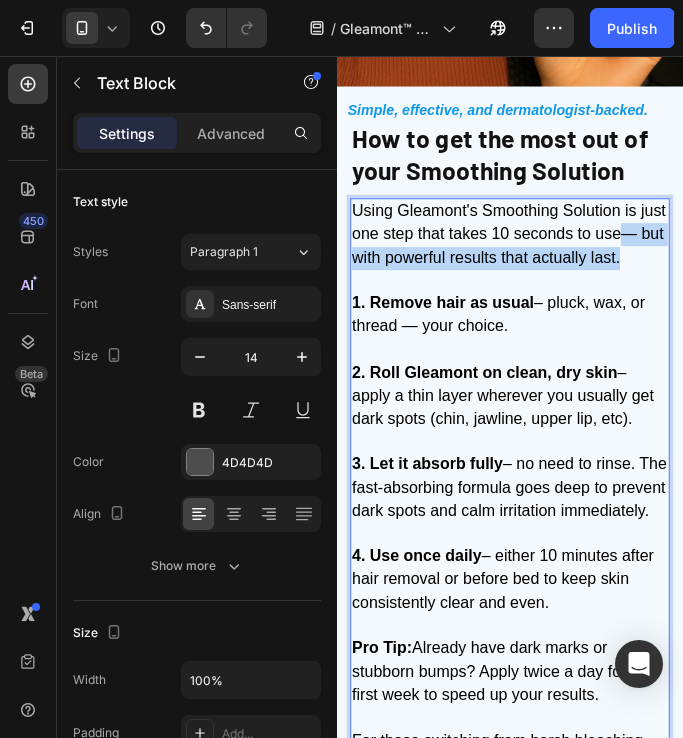 drag, startPoint x: 399, startPoint y: 276, endPoint x: 355, endPoint y: 257, distance: 47.92703 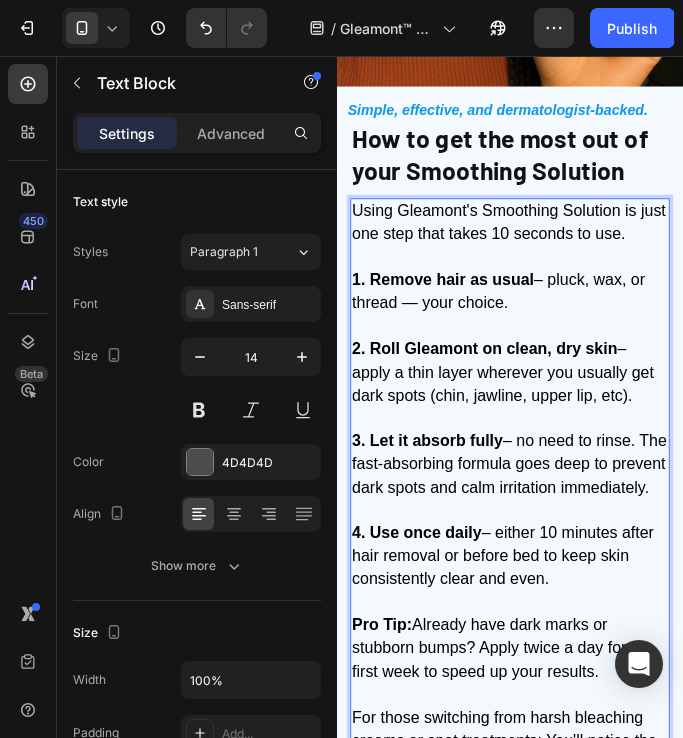 click at bounding box center [532, 283] 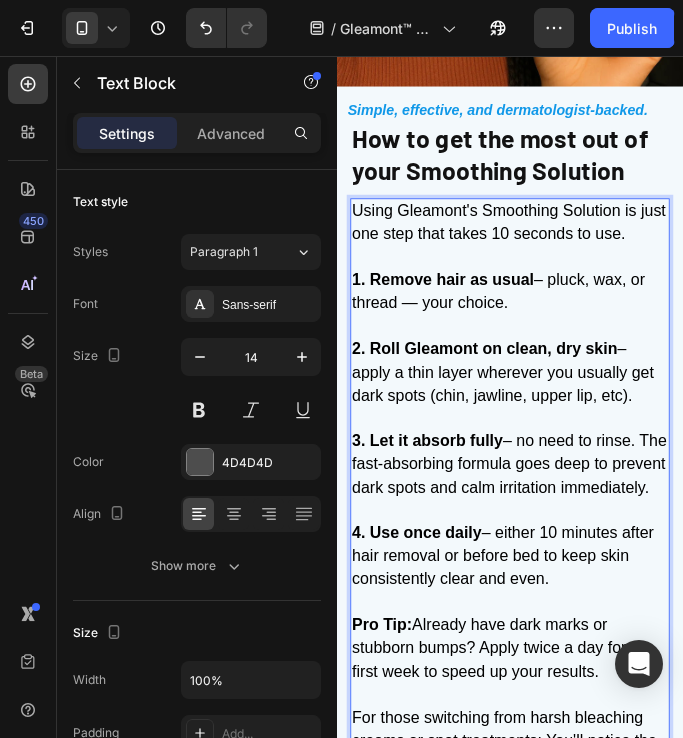 click on "Using Gleamont's Smoothing Solution is just one step that takes 10 seconds to use." at bounding box center [532, 244] 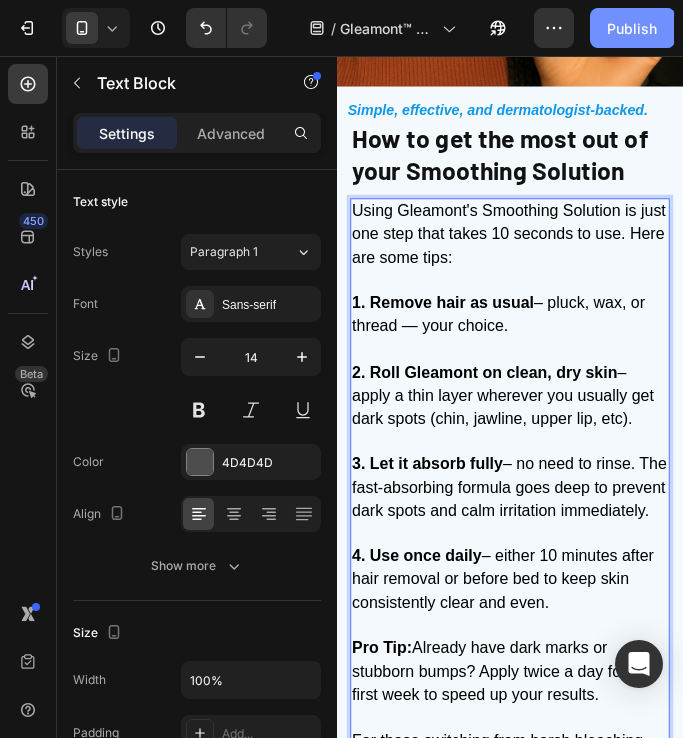 click on "Publish" at bounding box center [632, 28] 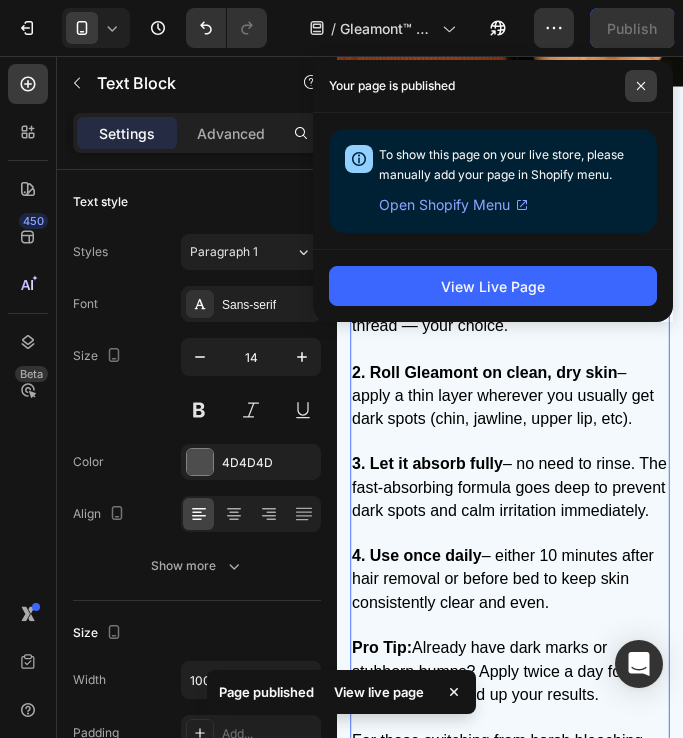 click at bounding box center (641, 86) 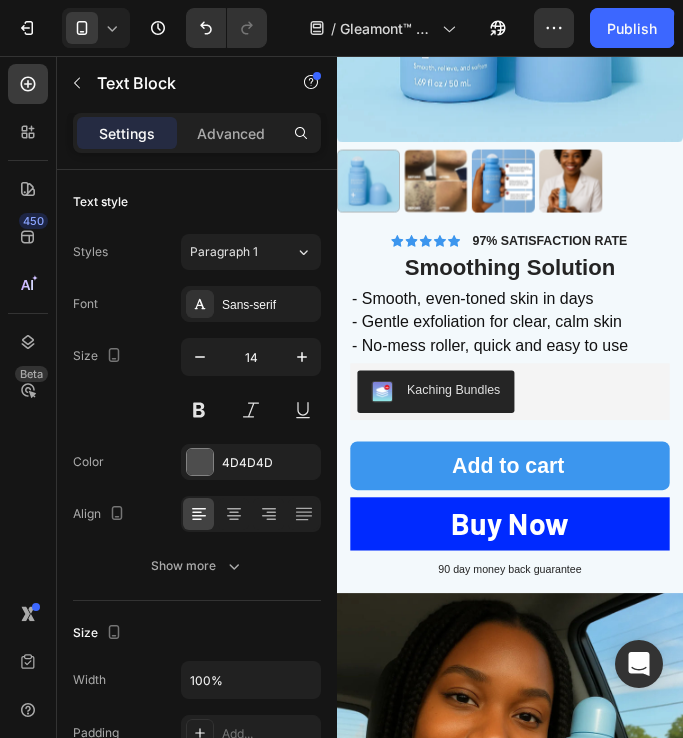 scroll, scrollTop: 5566, scrollLeft: 0, axis: vertical 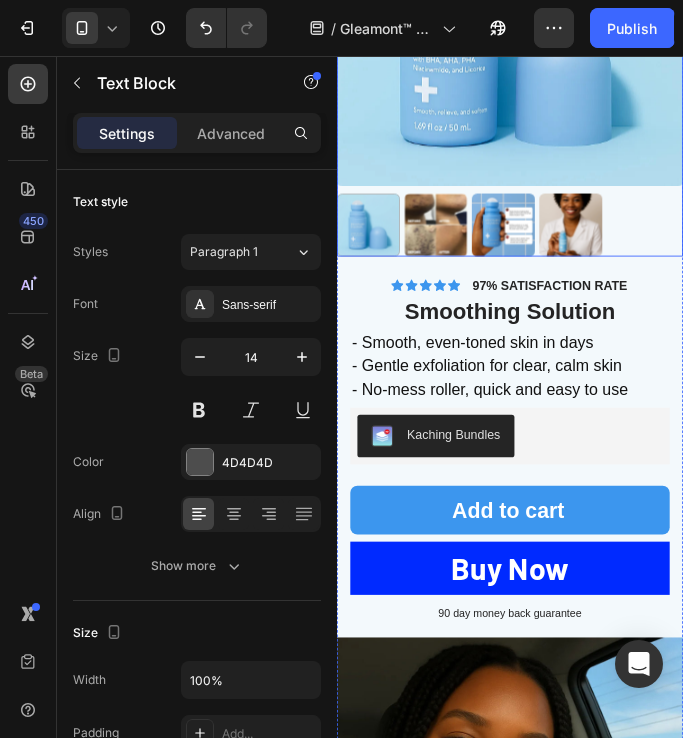 click at bounding box center (532, 246) 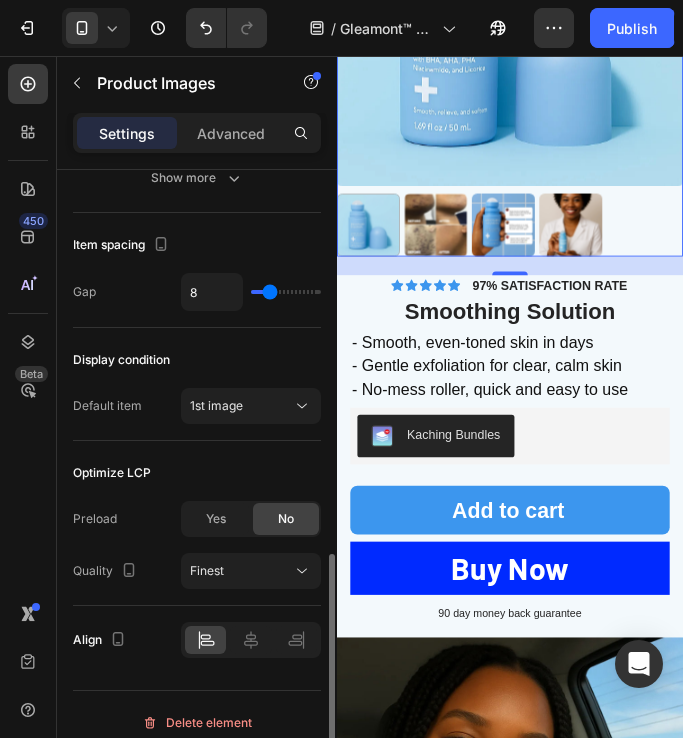scroll, scrollTop: 1041, scrollLeft: 0, axis: vertical 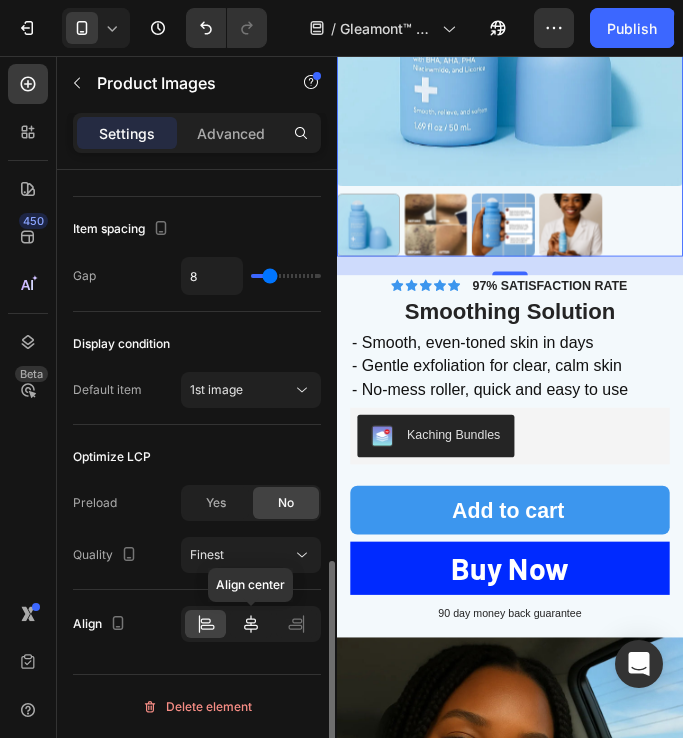 click 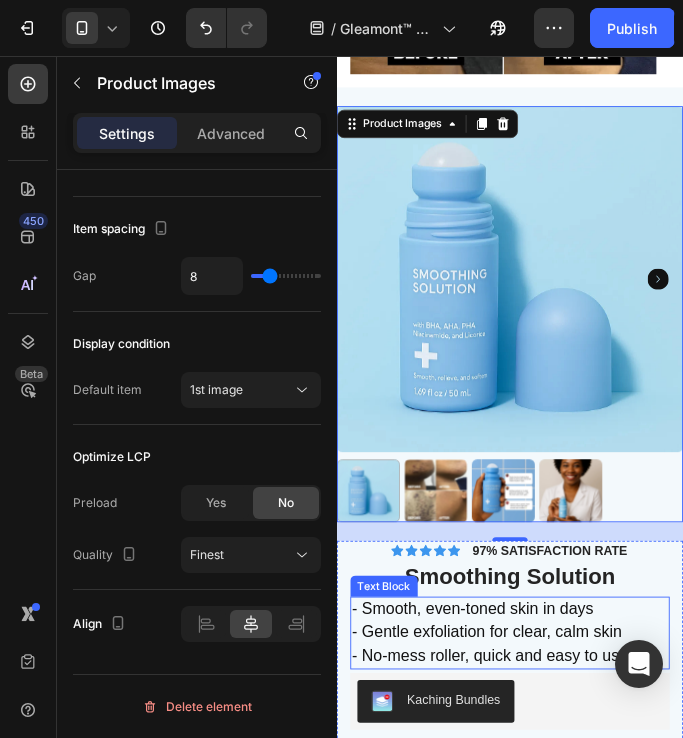 scroll, scrollTop: 5231, scrollLeft: 0, axis: vertical 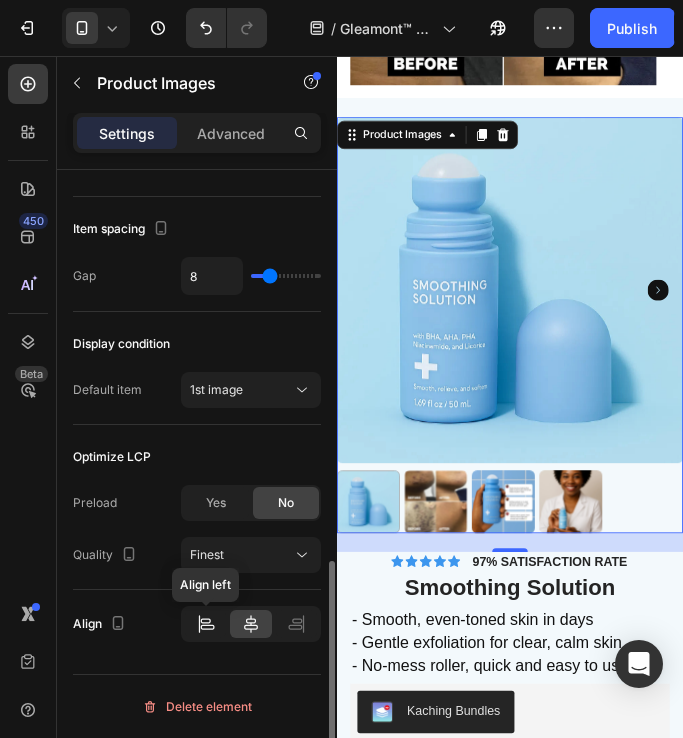 click 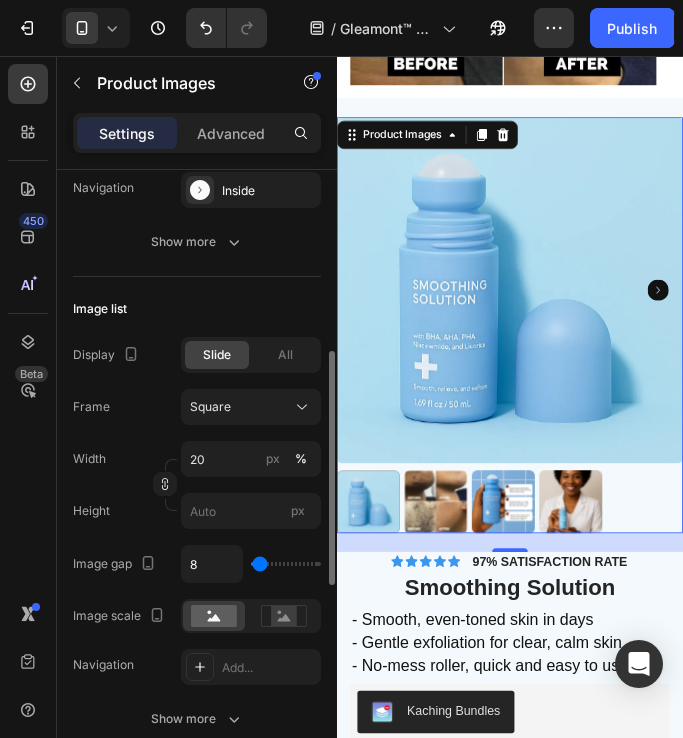 scroll, scrollTop: 445, scrollLeft: 0, axis: vertical 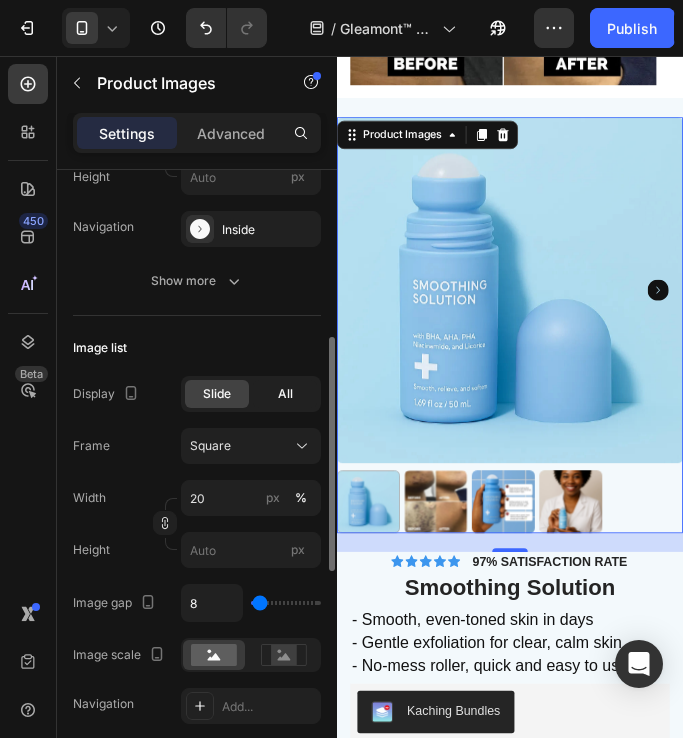 click on "All" 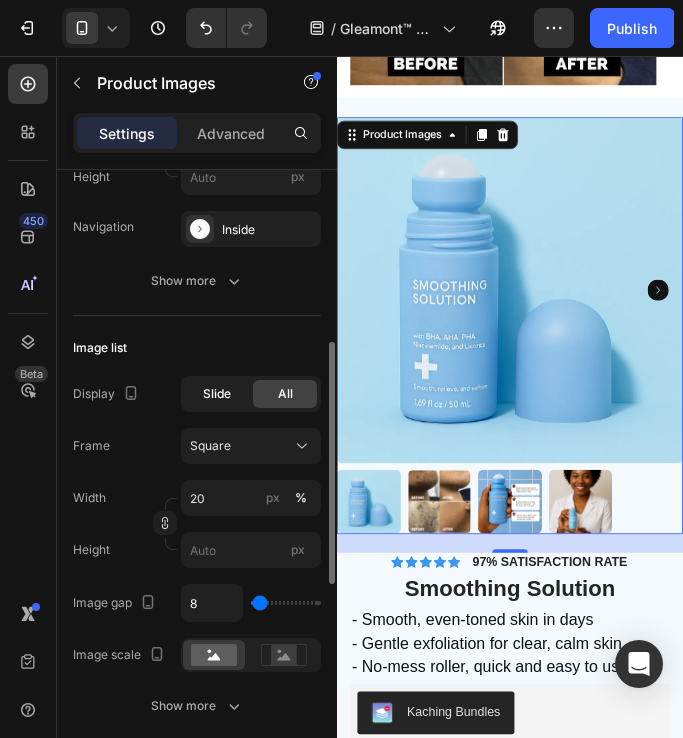 click on "Slide" 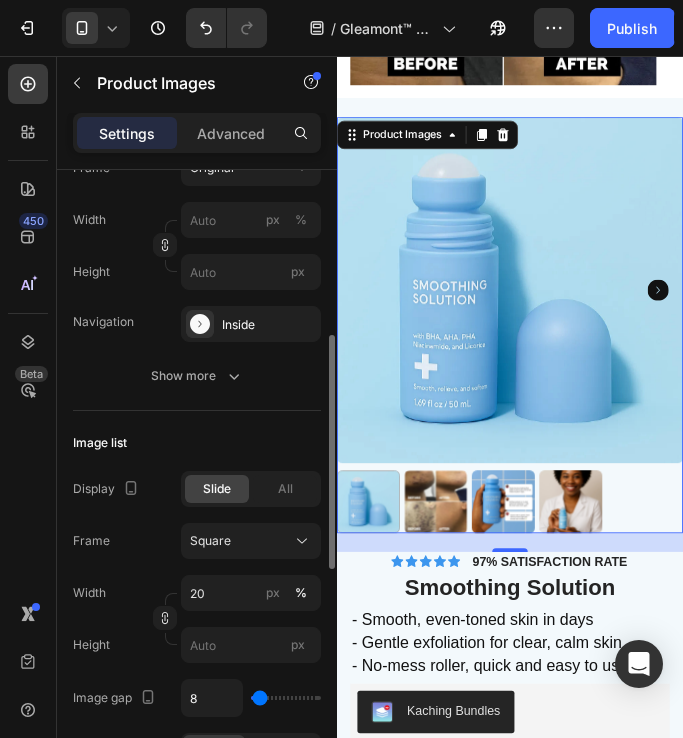 scroll, scrollTop: 349, scrollLeft: 0, axis: vertical 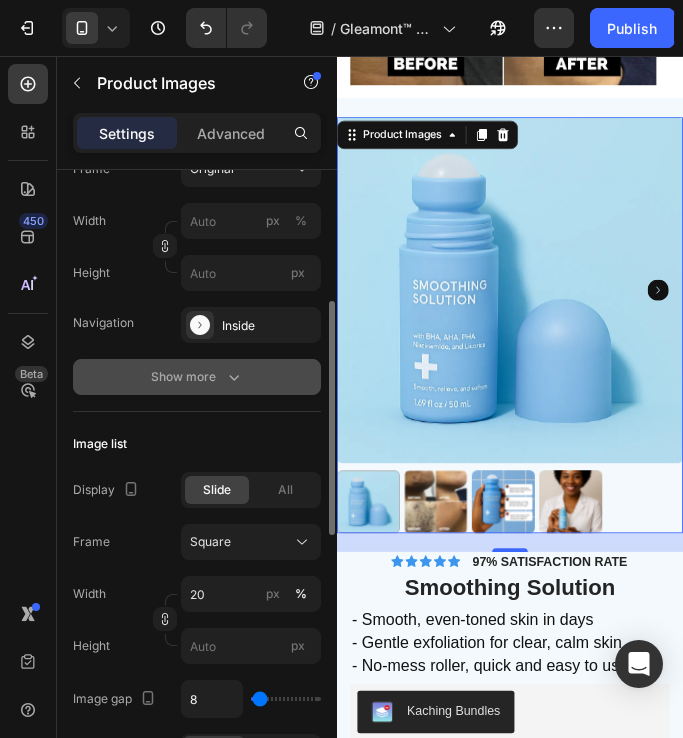 click on "Show more" at bounding box center [197, 377] 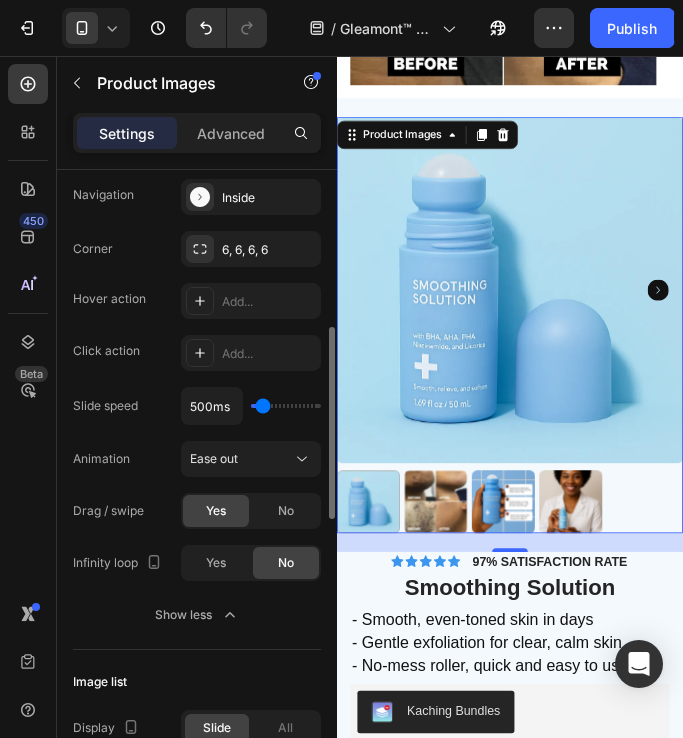scroll, scrollTop: 498, scrollLeft: 0, axis: vertical 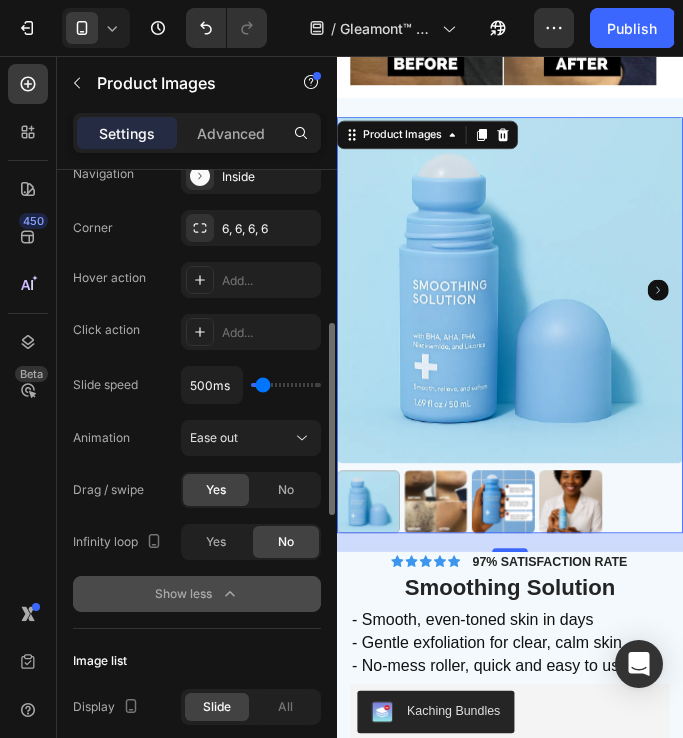 click on "Show less" at bounding box center [197, 594] 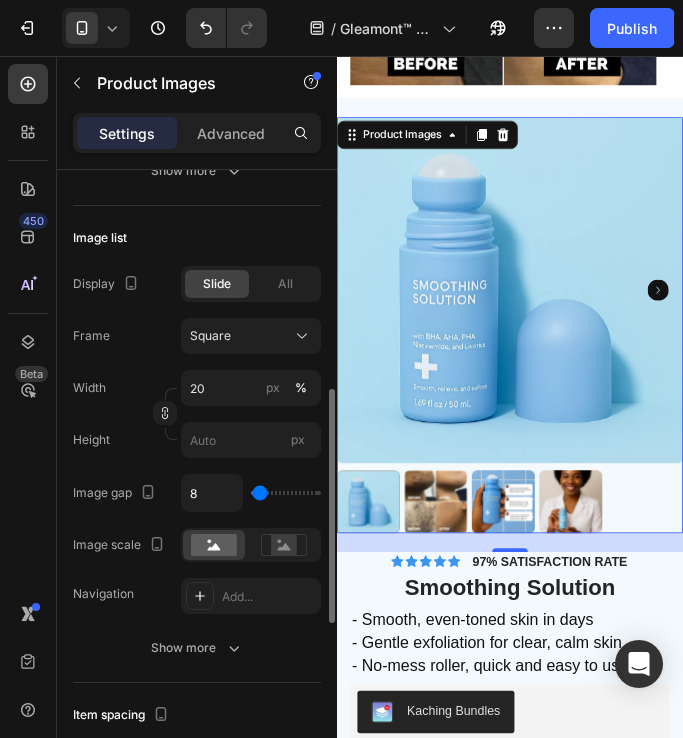 scroll, scrollTop: 579, scrollLeft: 0, axis: vertical 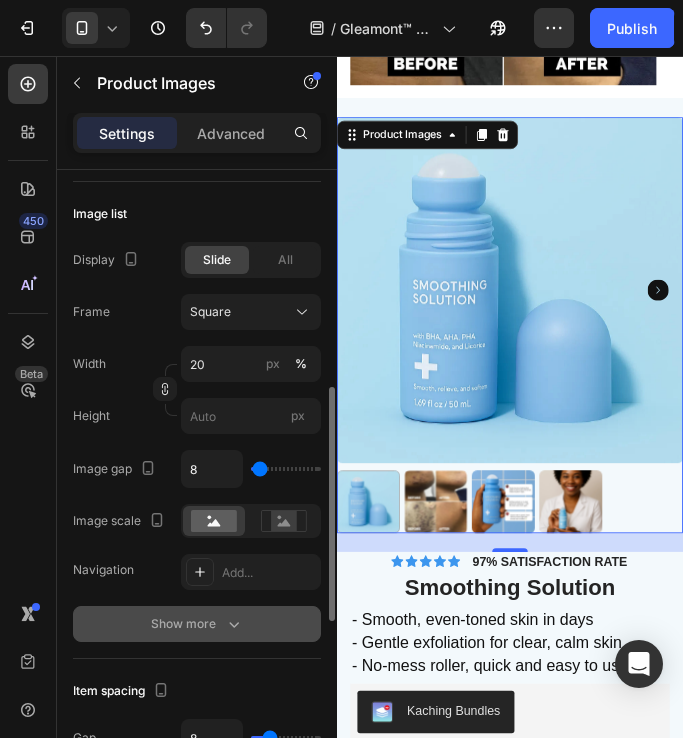click on "Show more" at bounding box center [197, 624] 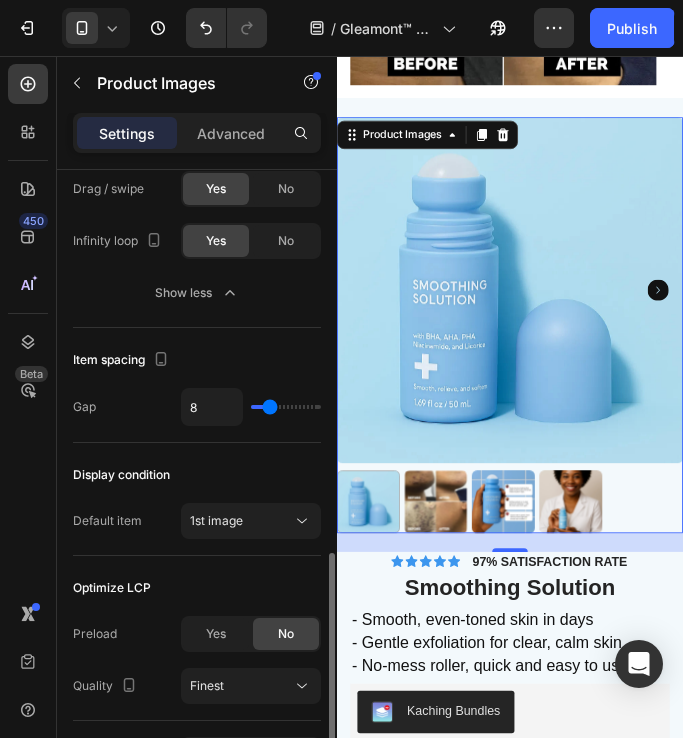 scroll, scrollTop: 1172, scrollLeft: 0, axis: vertical 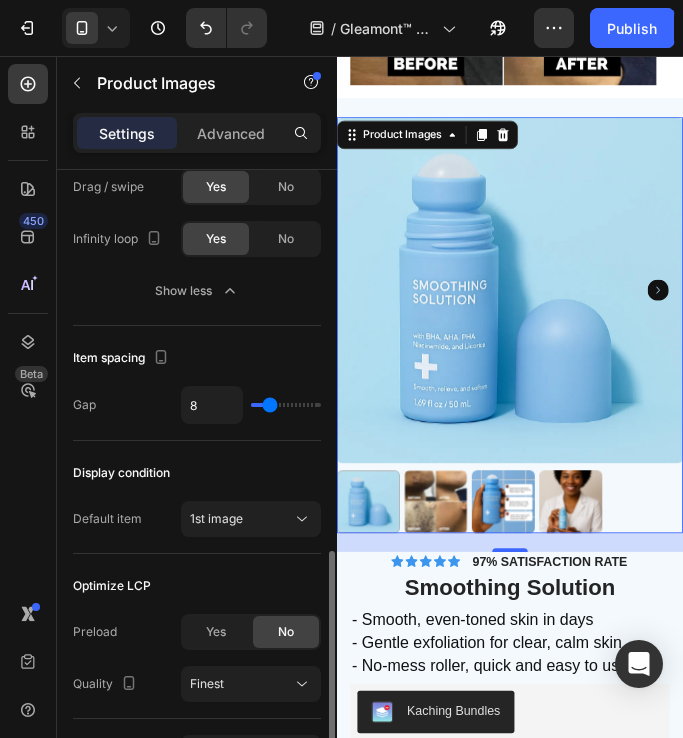 type on "19" 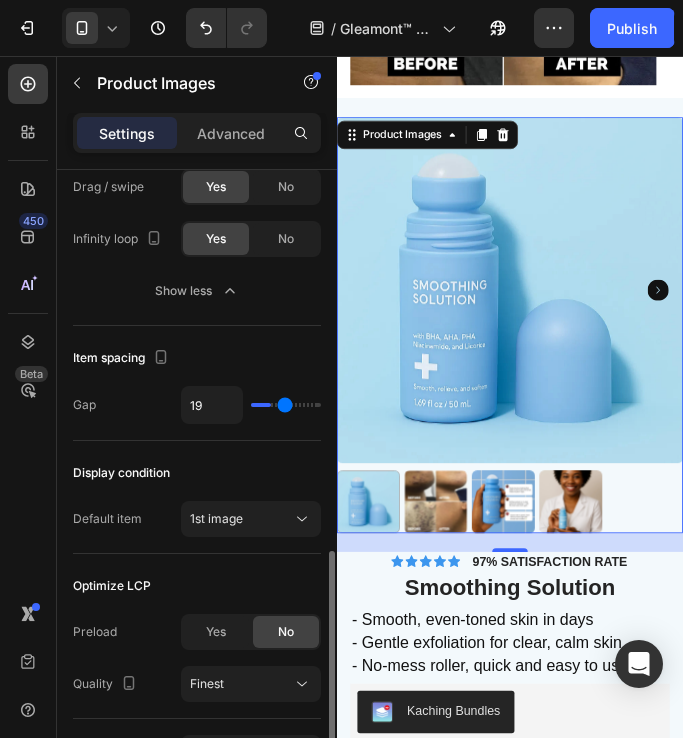 drag, startPoint x: 267, startPoint y: 402, endPoint x: 284, endPoint y: 402, distance: 17 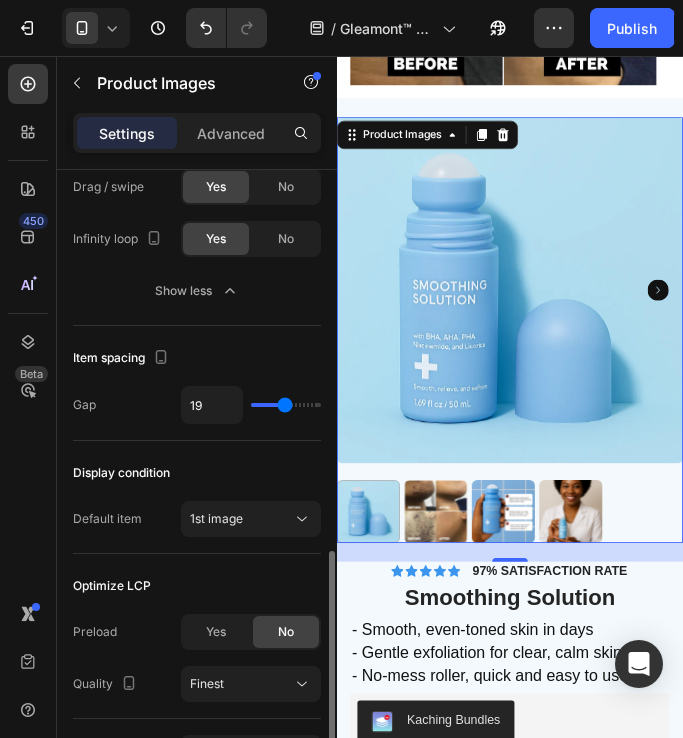 type on "5" 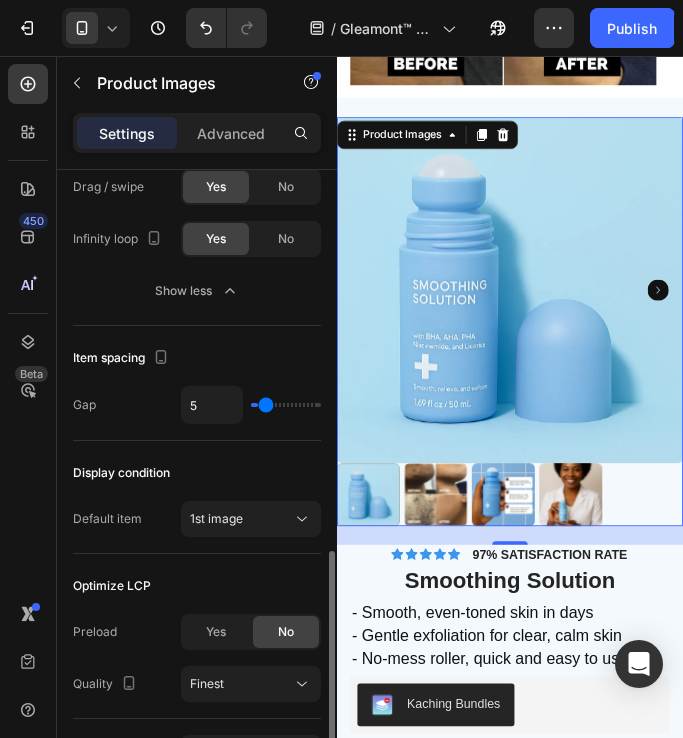 type on "0" 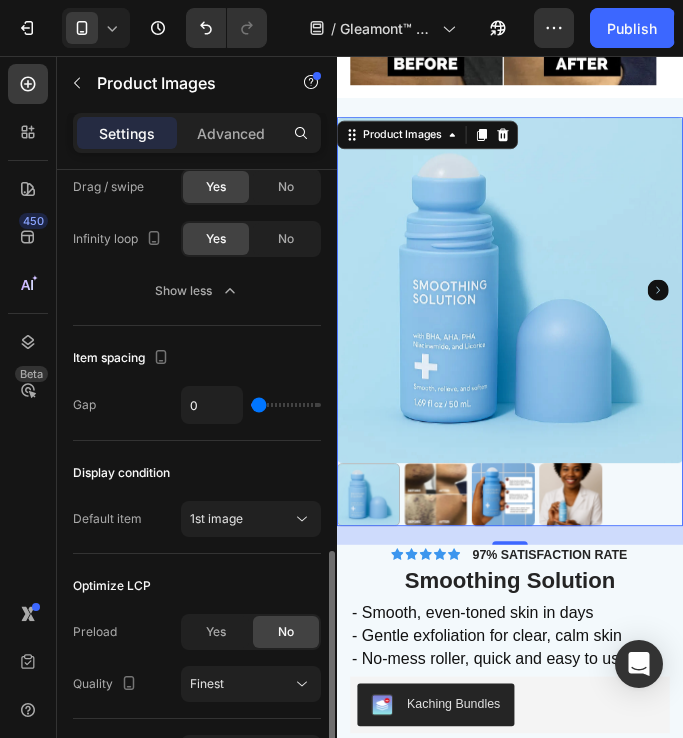 type on "1" 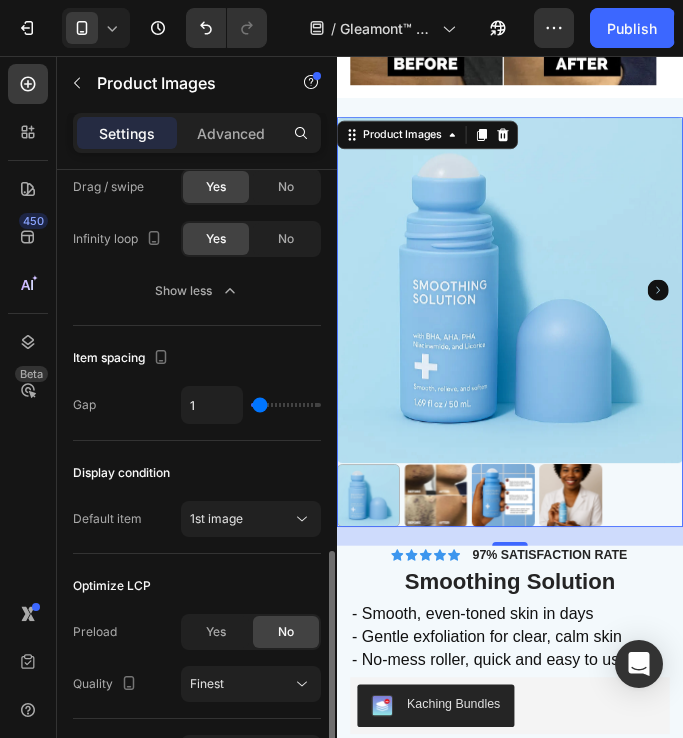 type on "2" 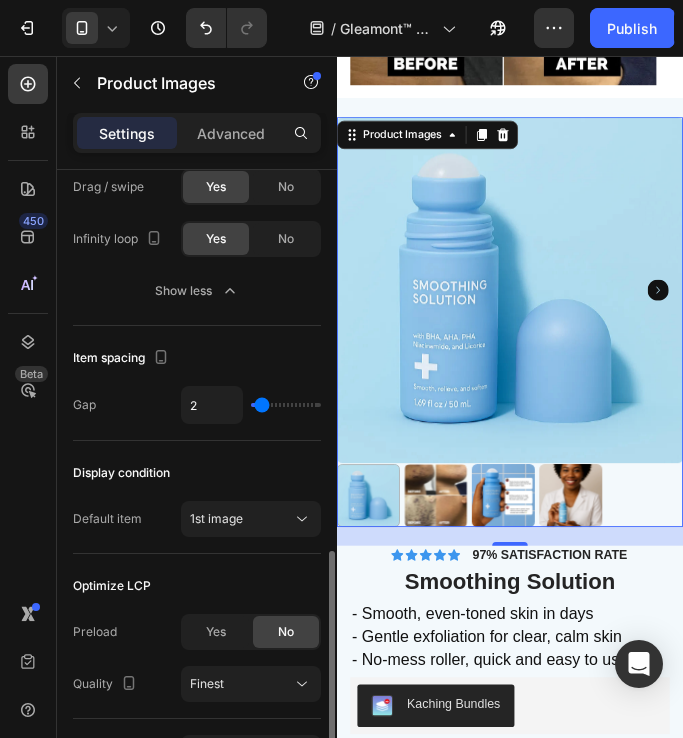 type on "3" 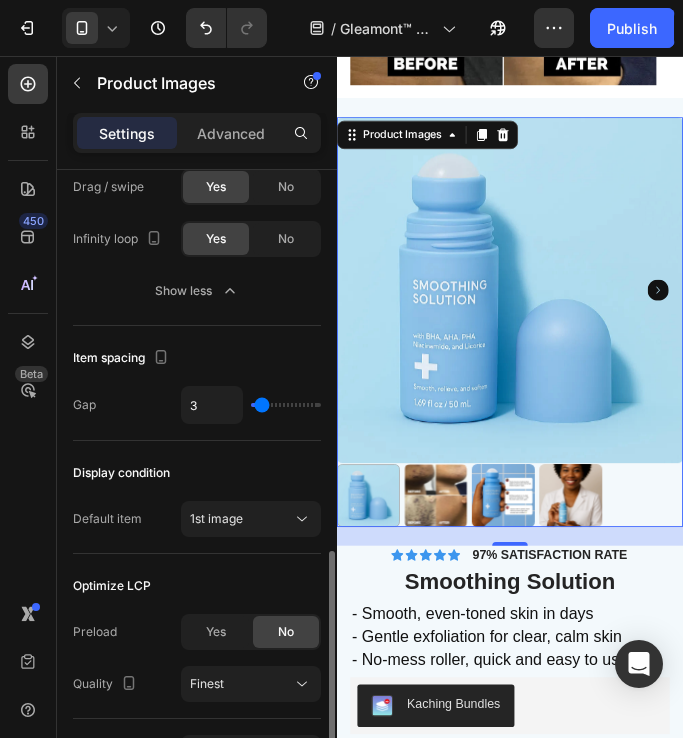 type on "3" 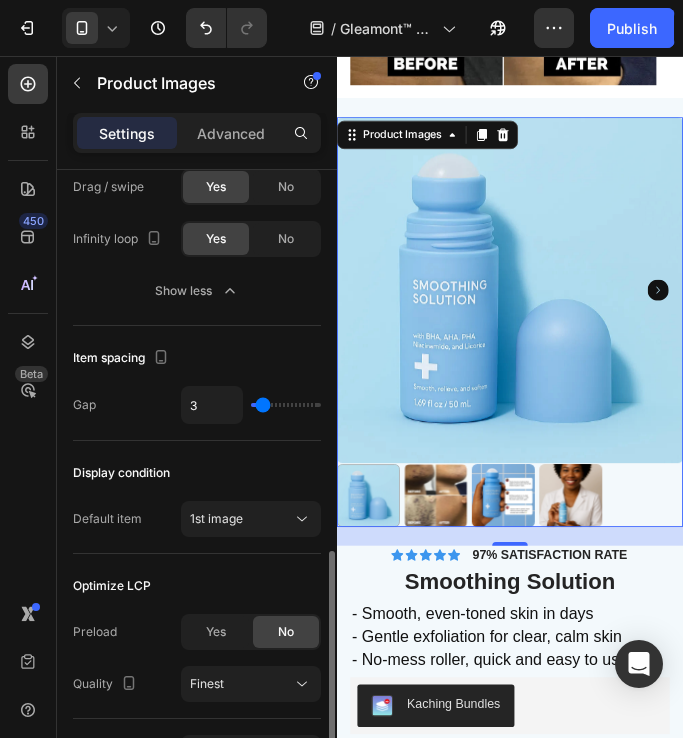 type on "4" 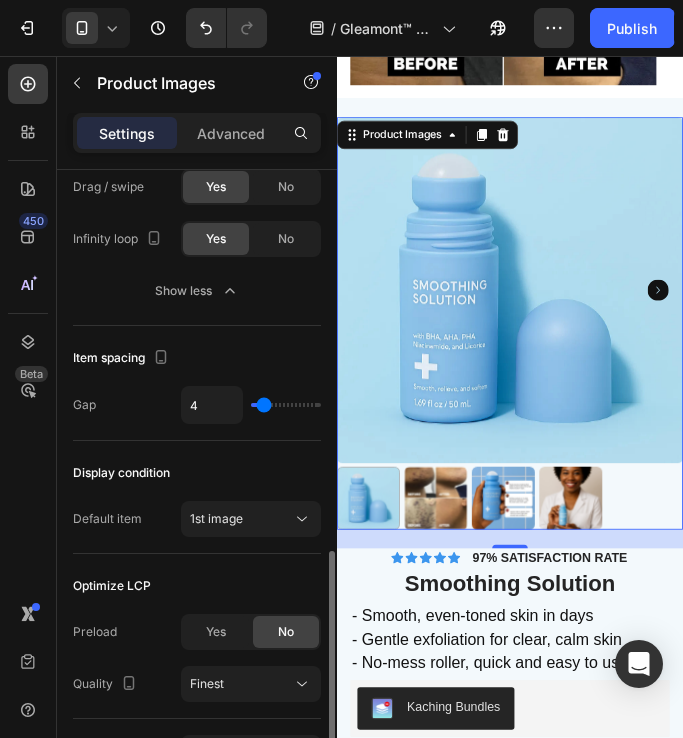 type on "5" 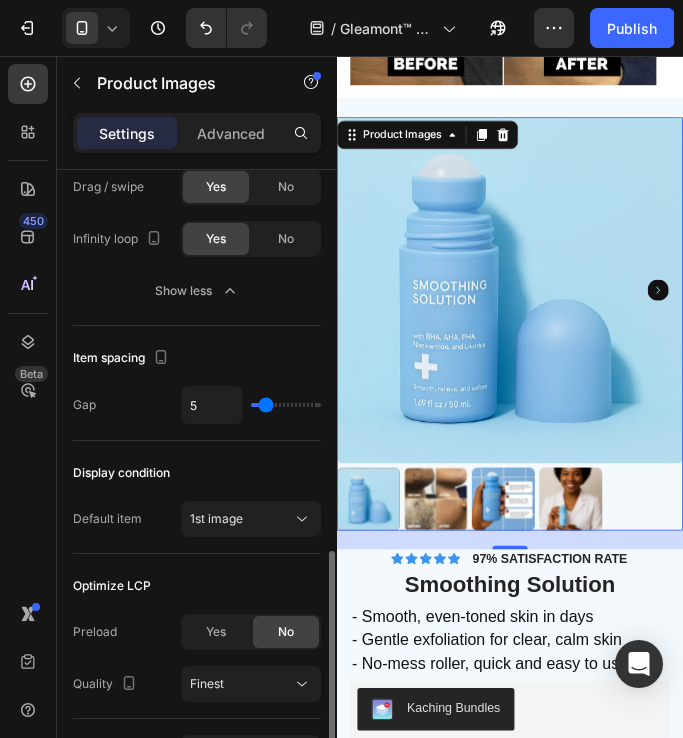 type on "7" 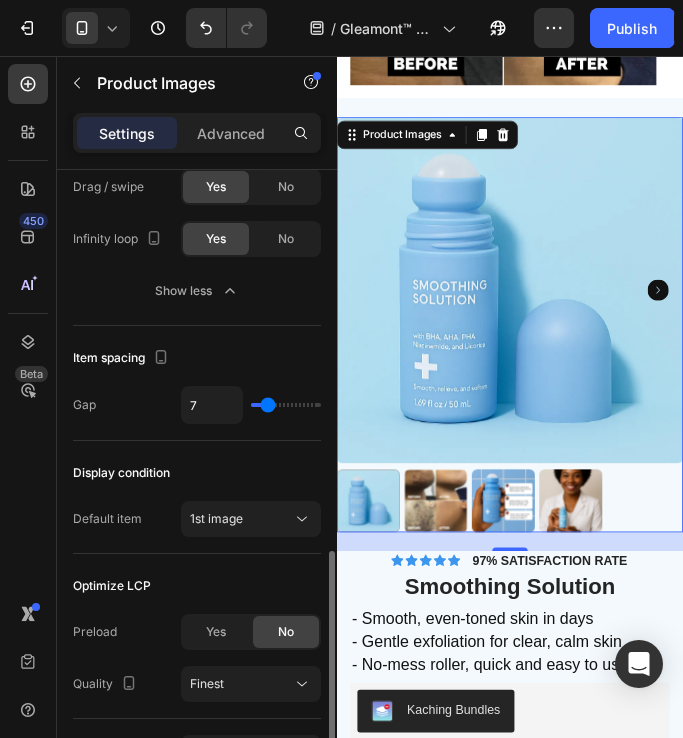 type on "8" 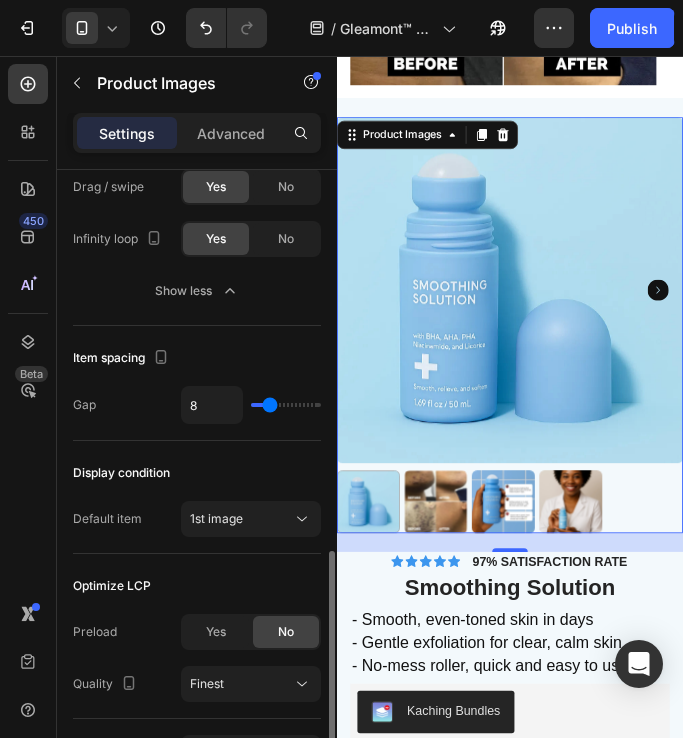 drag, startPoint x: 284, startPoint y: 402, endPoint x: 270, endPoint y: 400, distance: 14.142136 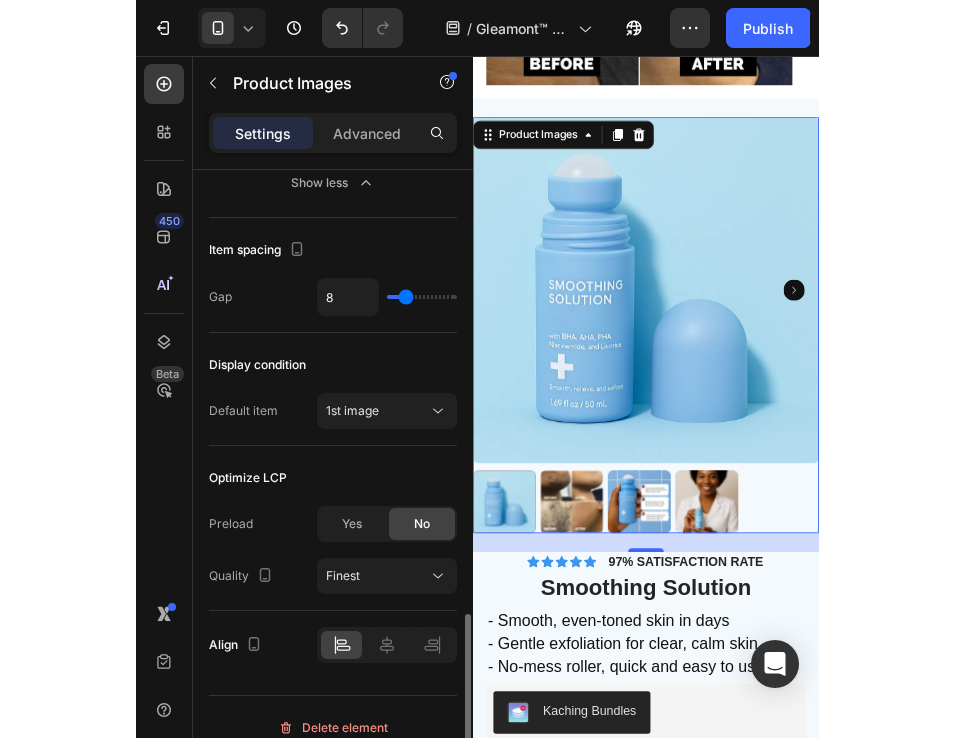 scroll, scrollTop: 1301, scrollLeft: 0, axis: vertical 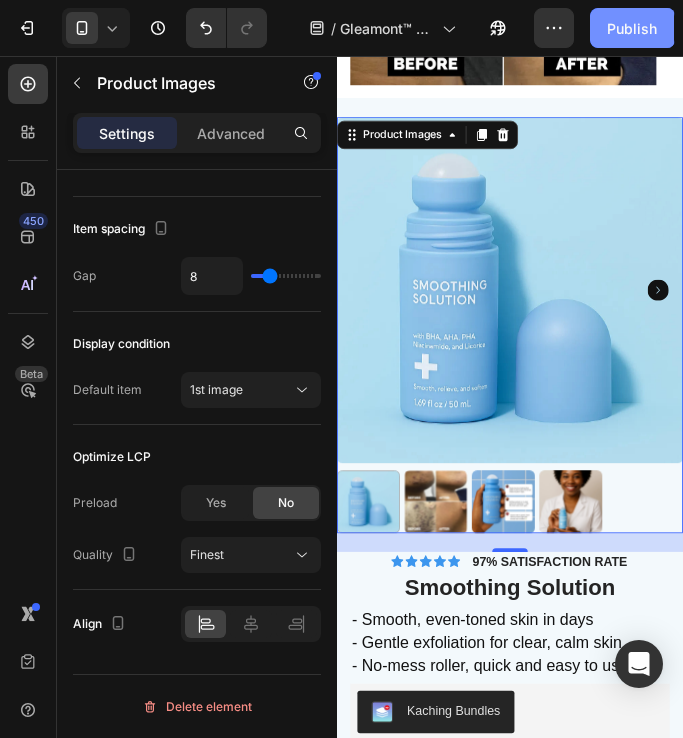 click on "Publish" at bounding box center [632, 28] 